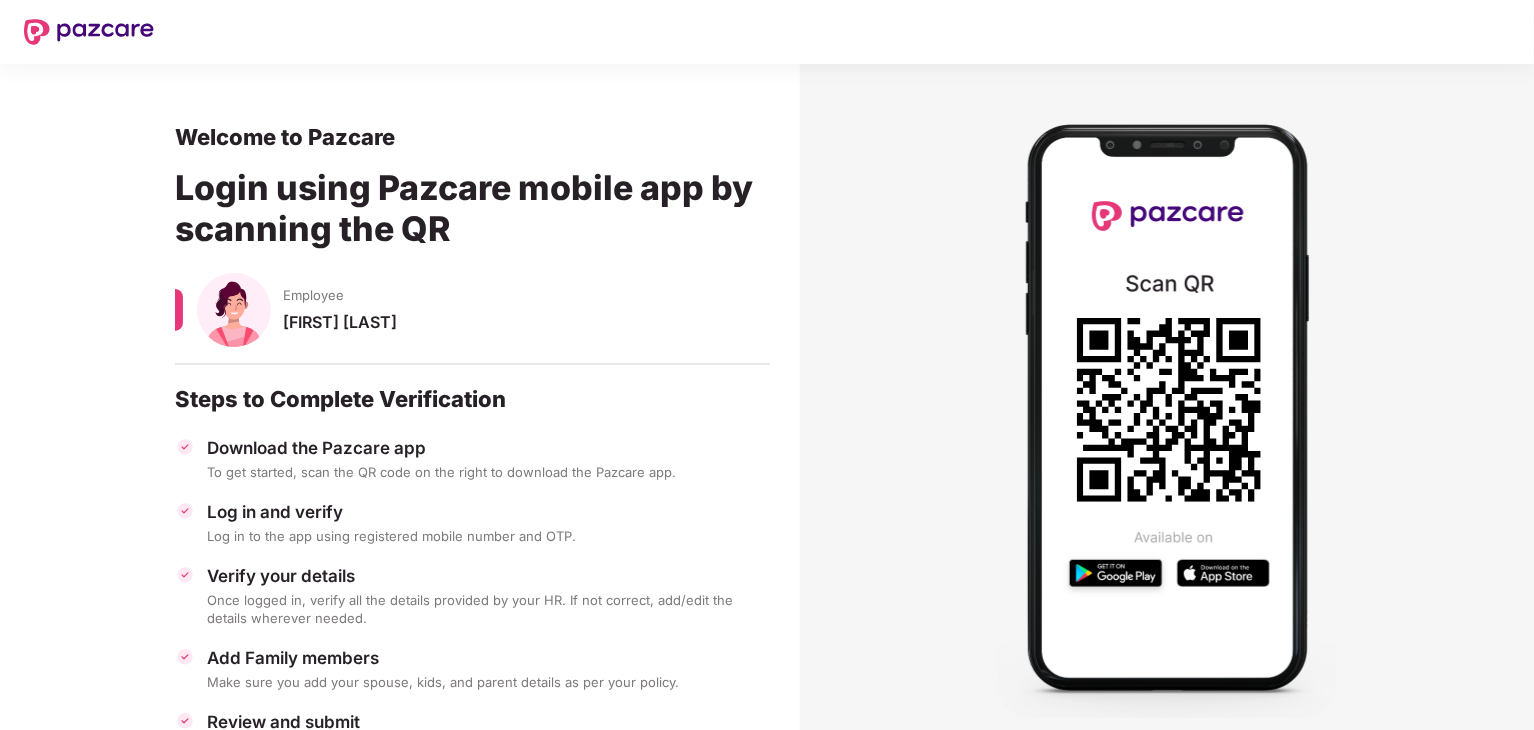 scroll, scrollTop: 102, scrollLeft: 0, axis: vertical 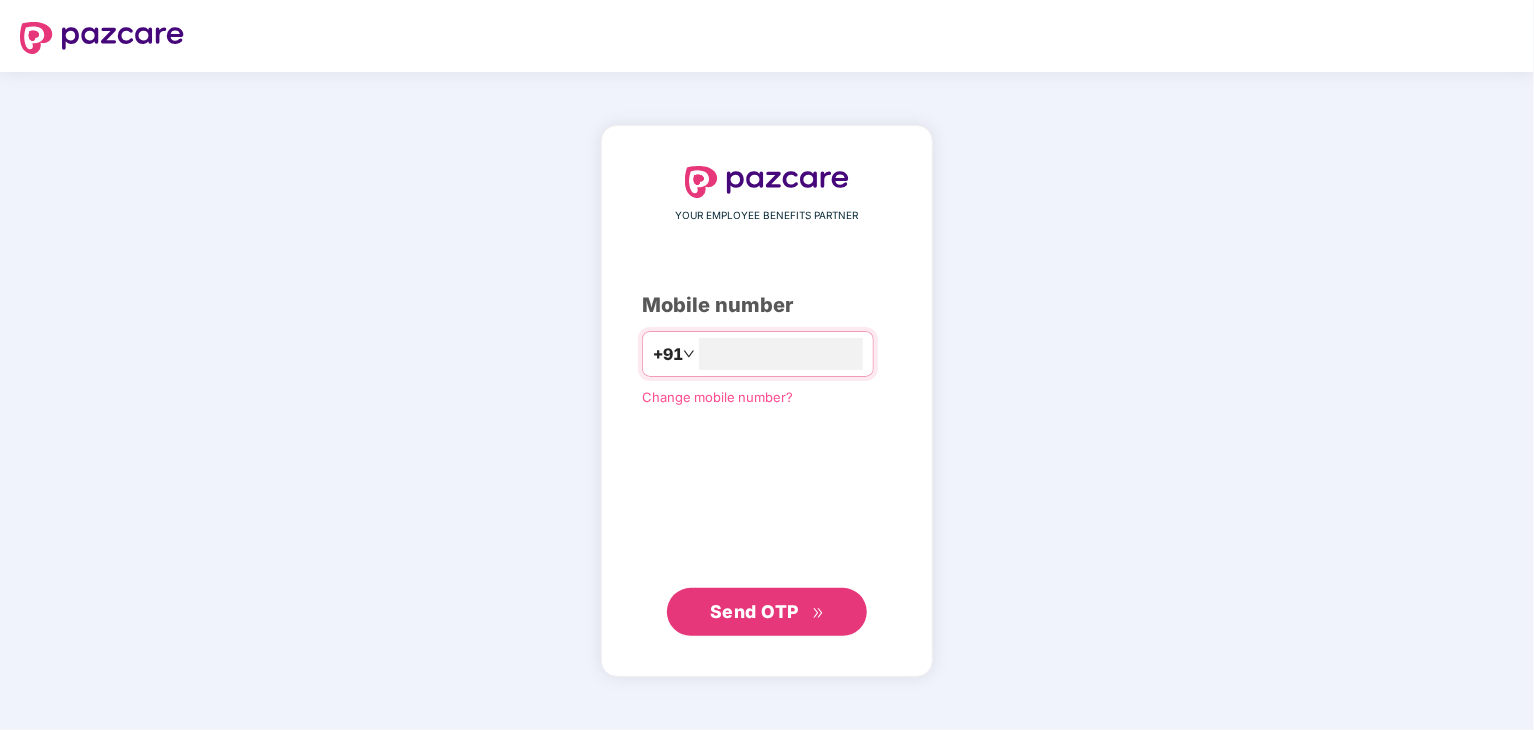 type on "**********" 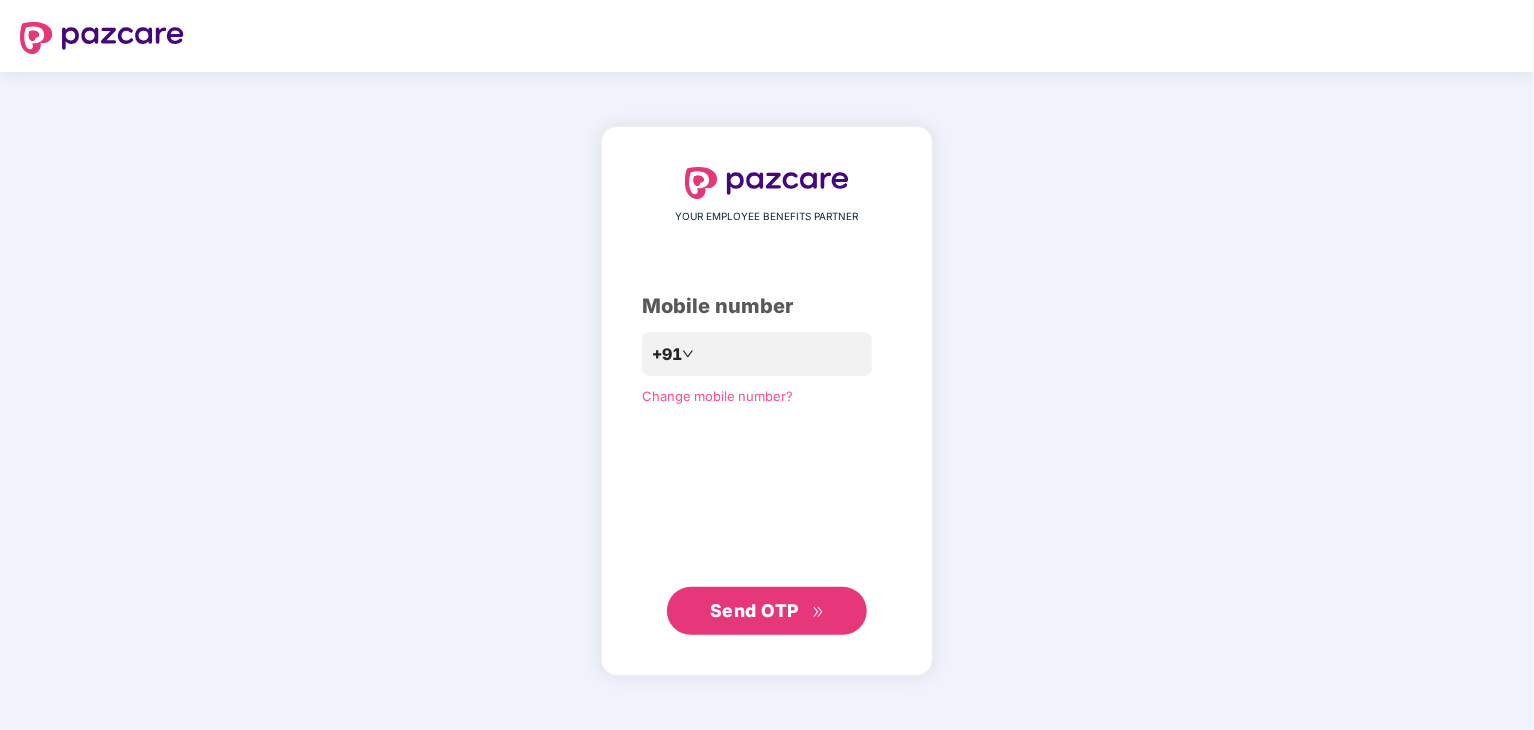 click on "Send OTP" at bounding box center (767, 611) 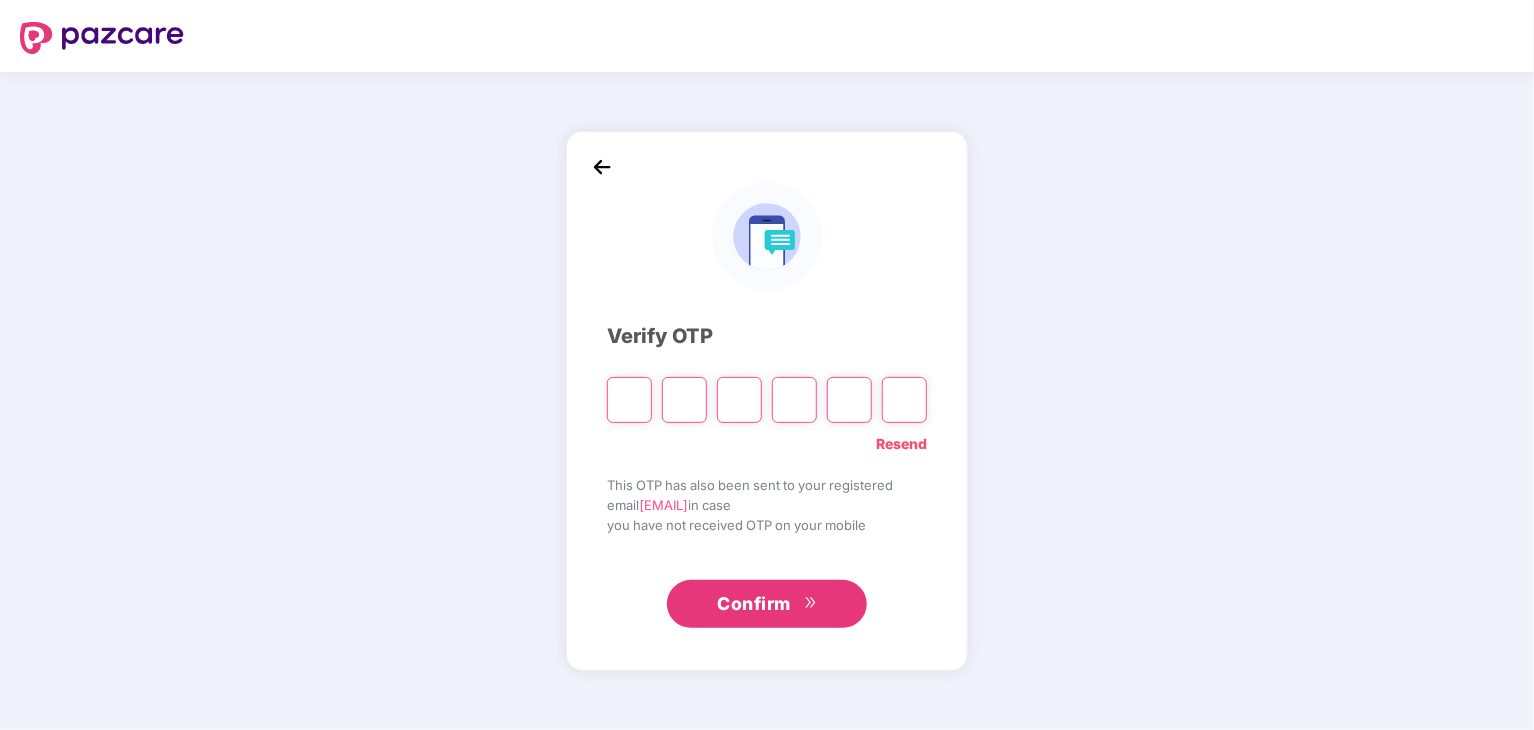 paste on "*" 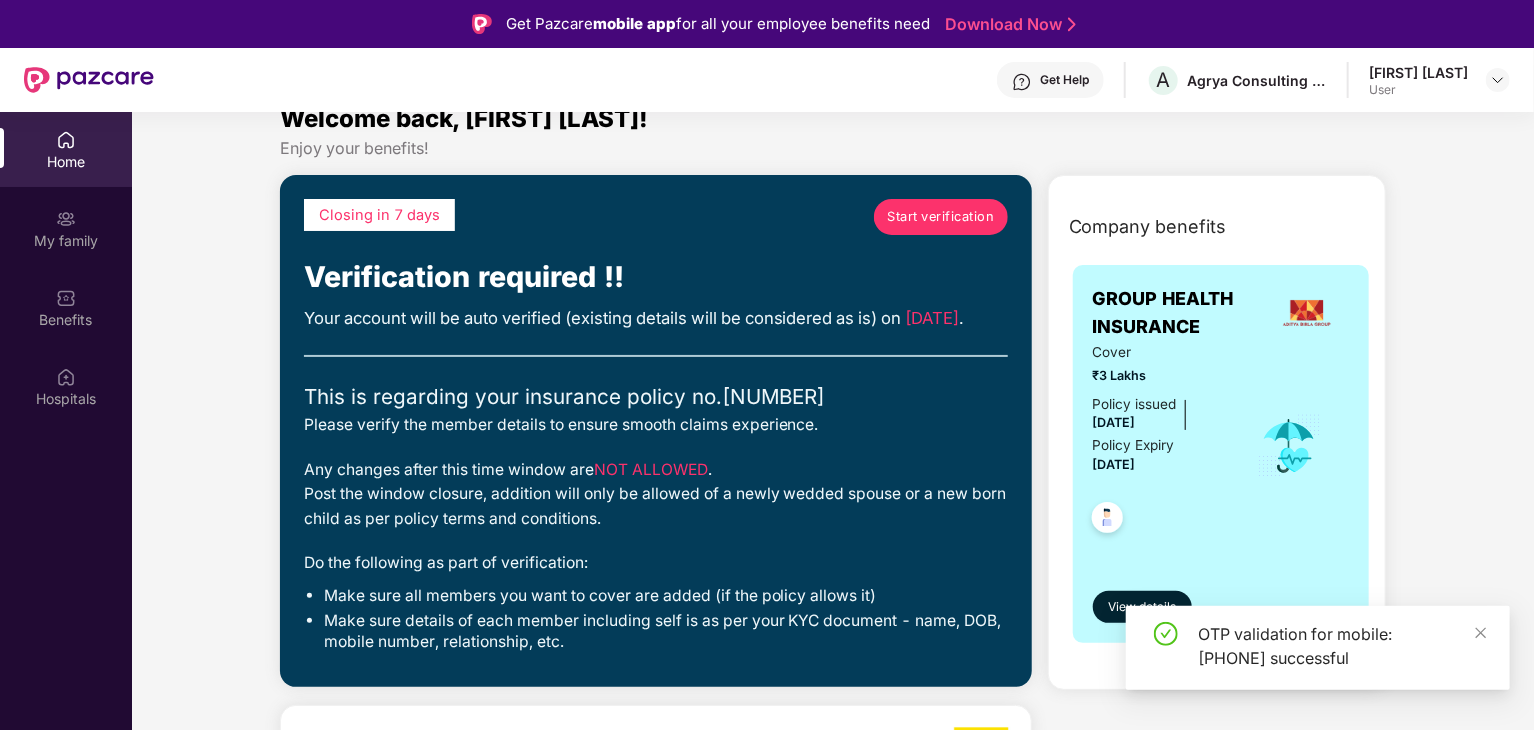 scroll, scrollTop: 30, scrollLeft: 0, axis: vertical 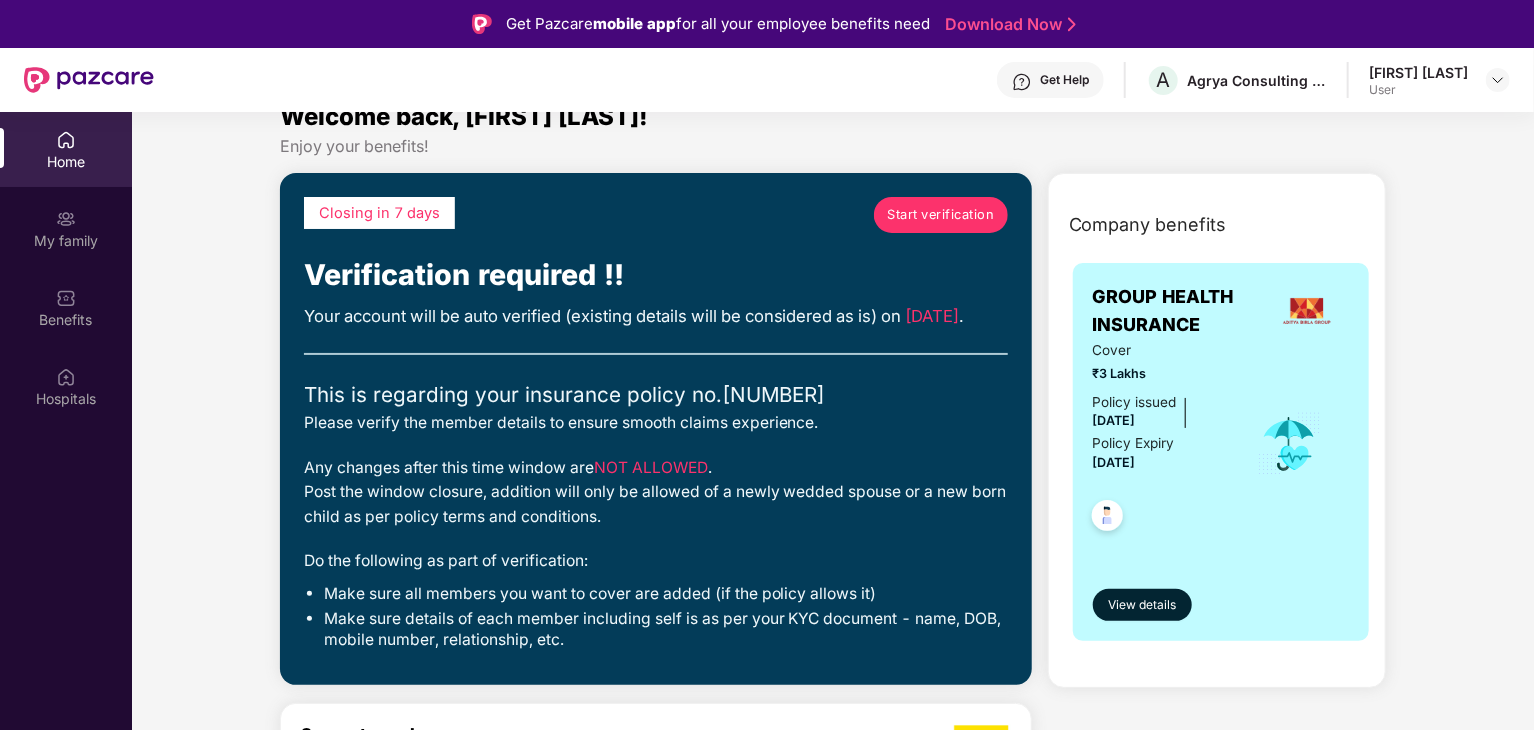 click on "Start verification" at bounding box center (940, 215) 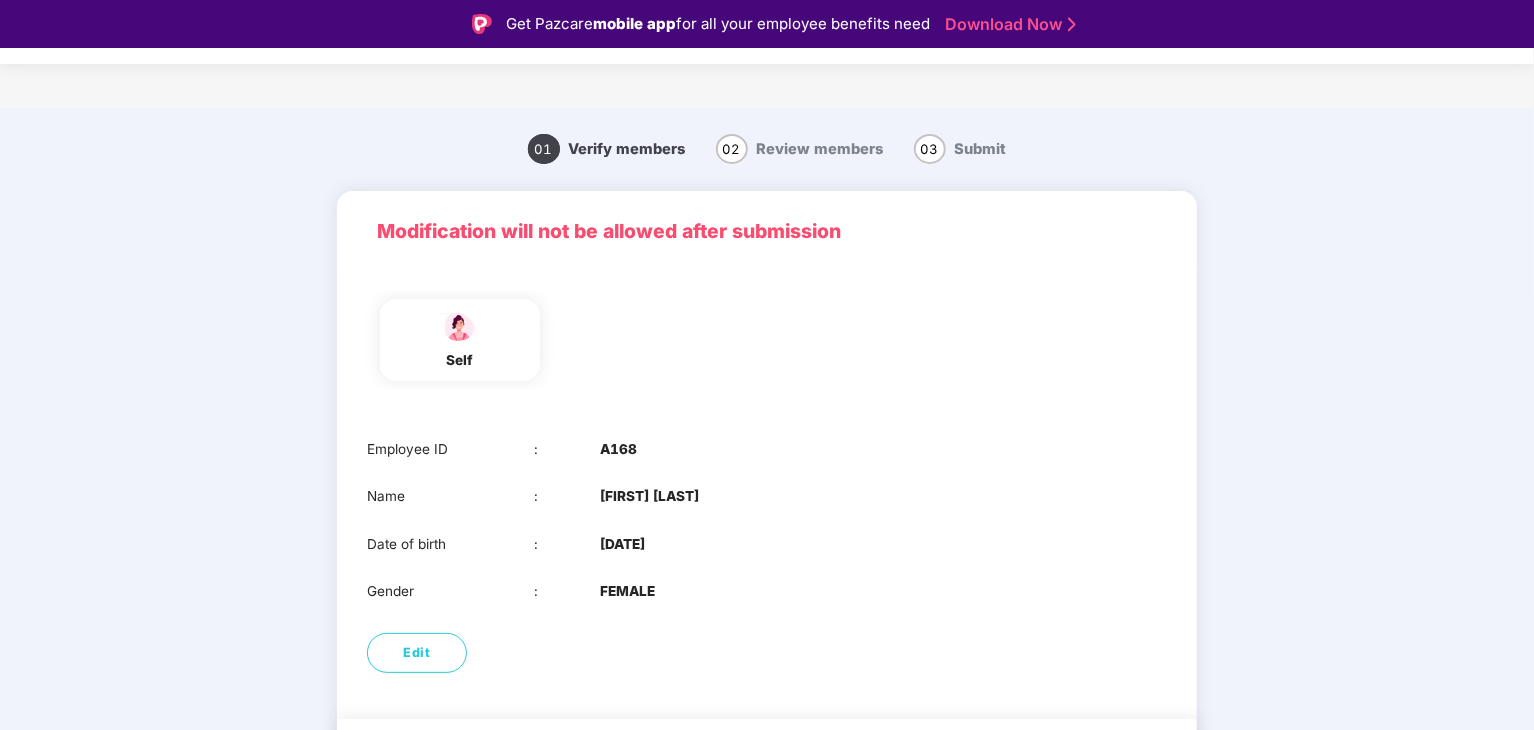 scroll, scrollTop: 67, scrollLeft: 0, axis: vertical 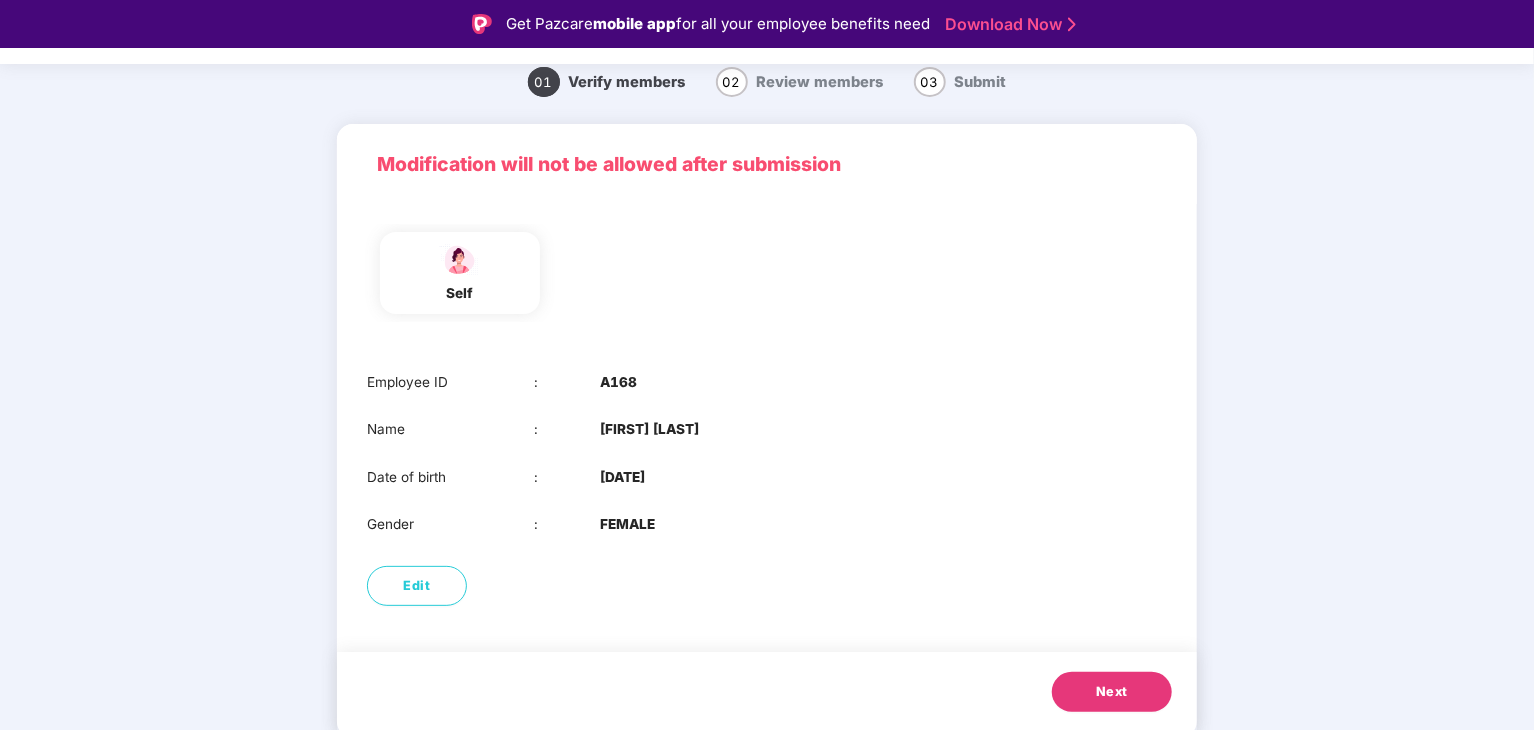 click on "Next" at bounding box center [1112, 692] 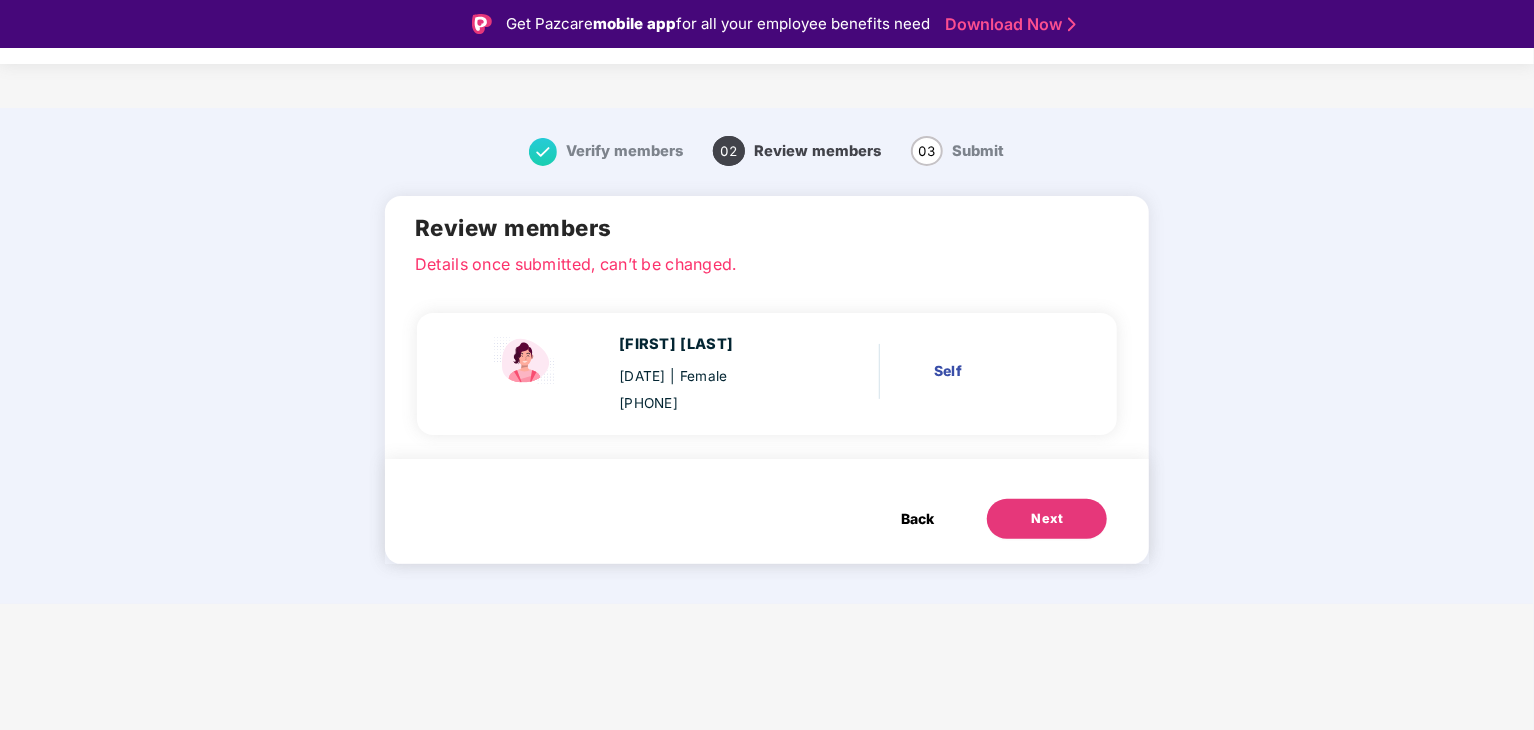 scroll, scrollTop: 48, scrollLeft: 0, axis: vertical 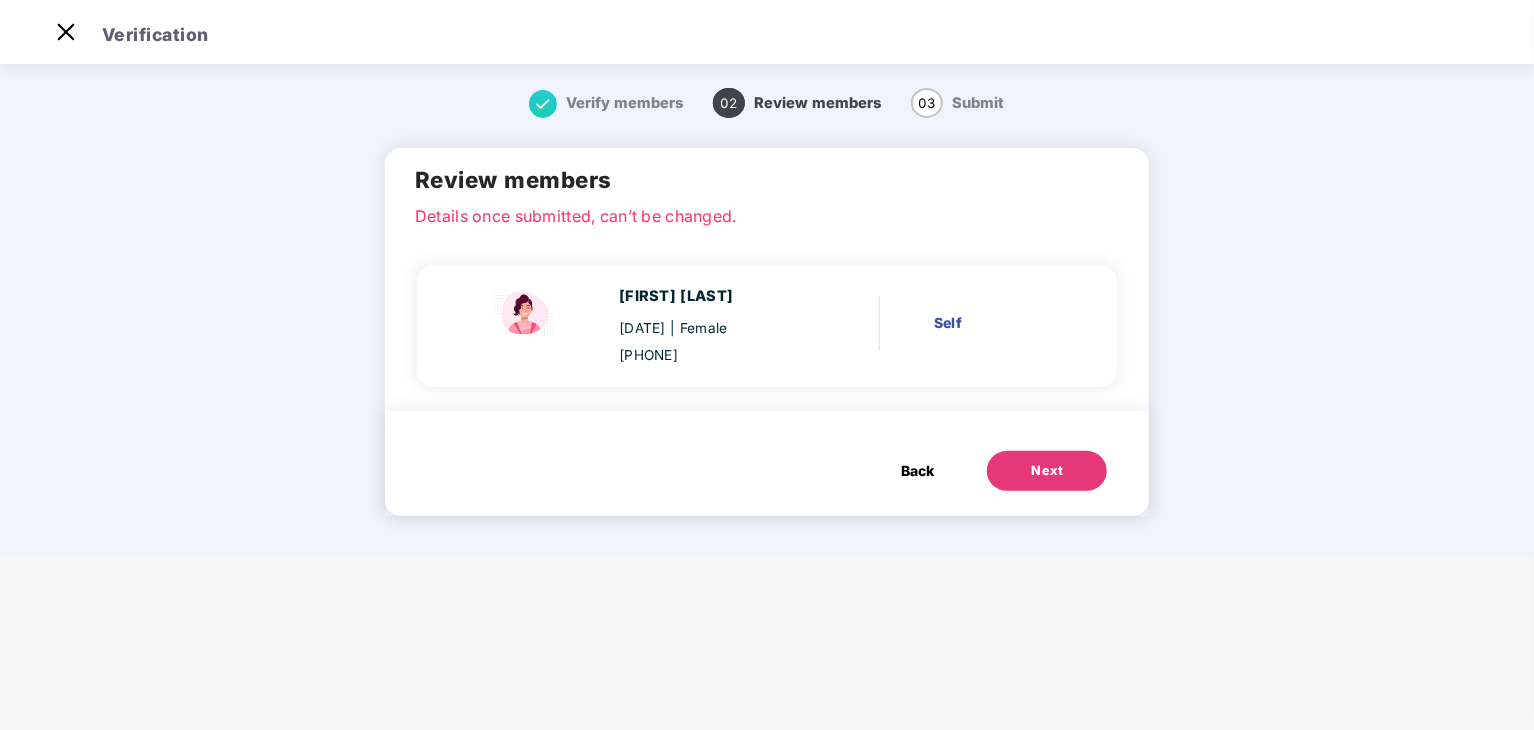 click on "Next" at bounding box center [1047, 471] 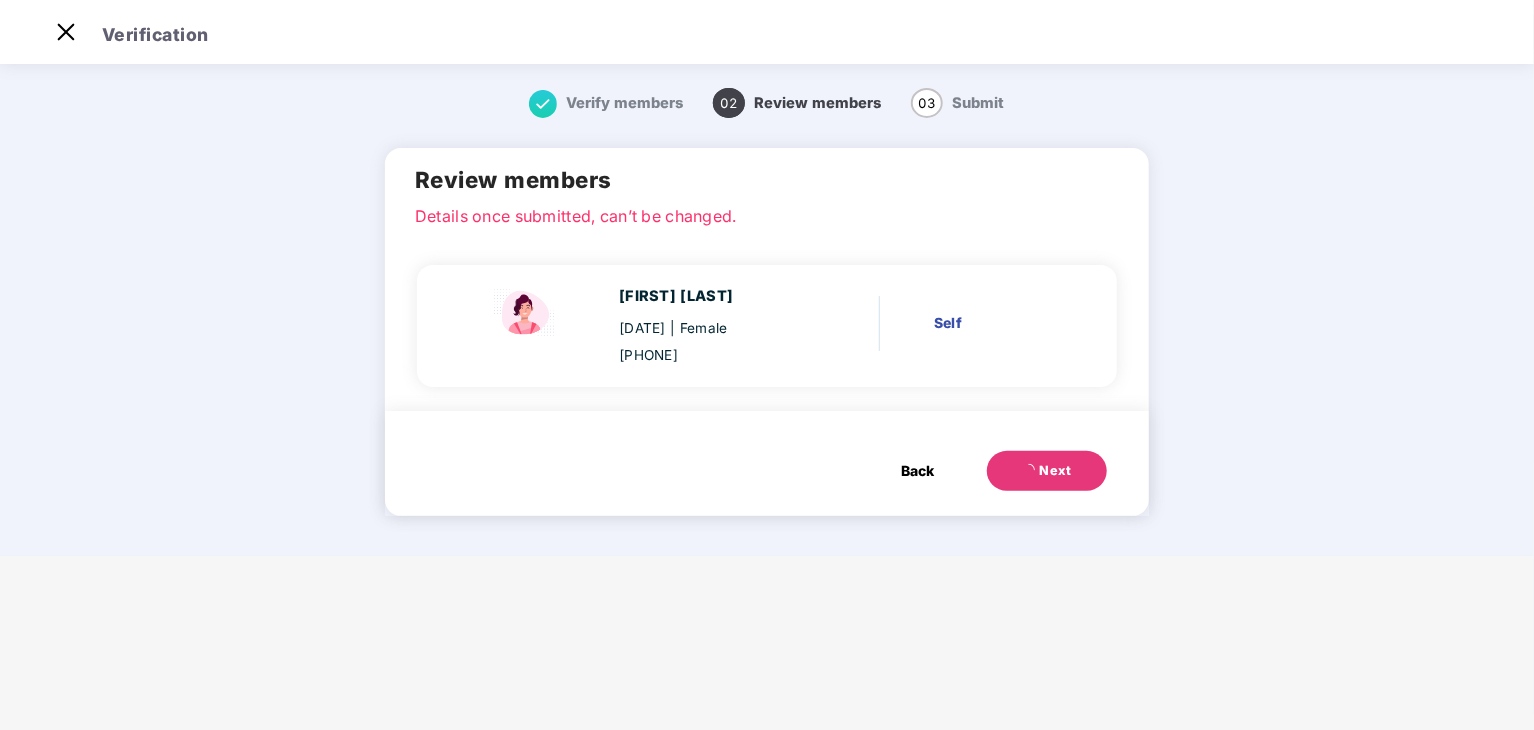 scroll, scrollTop: 0, scrollLeft: 0, axis: both 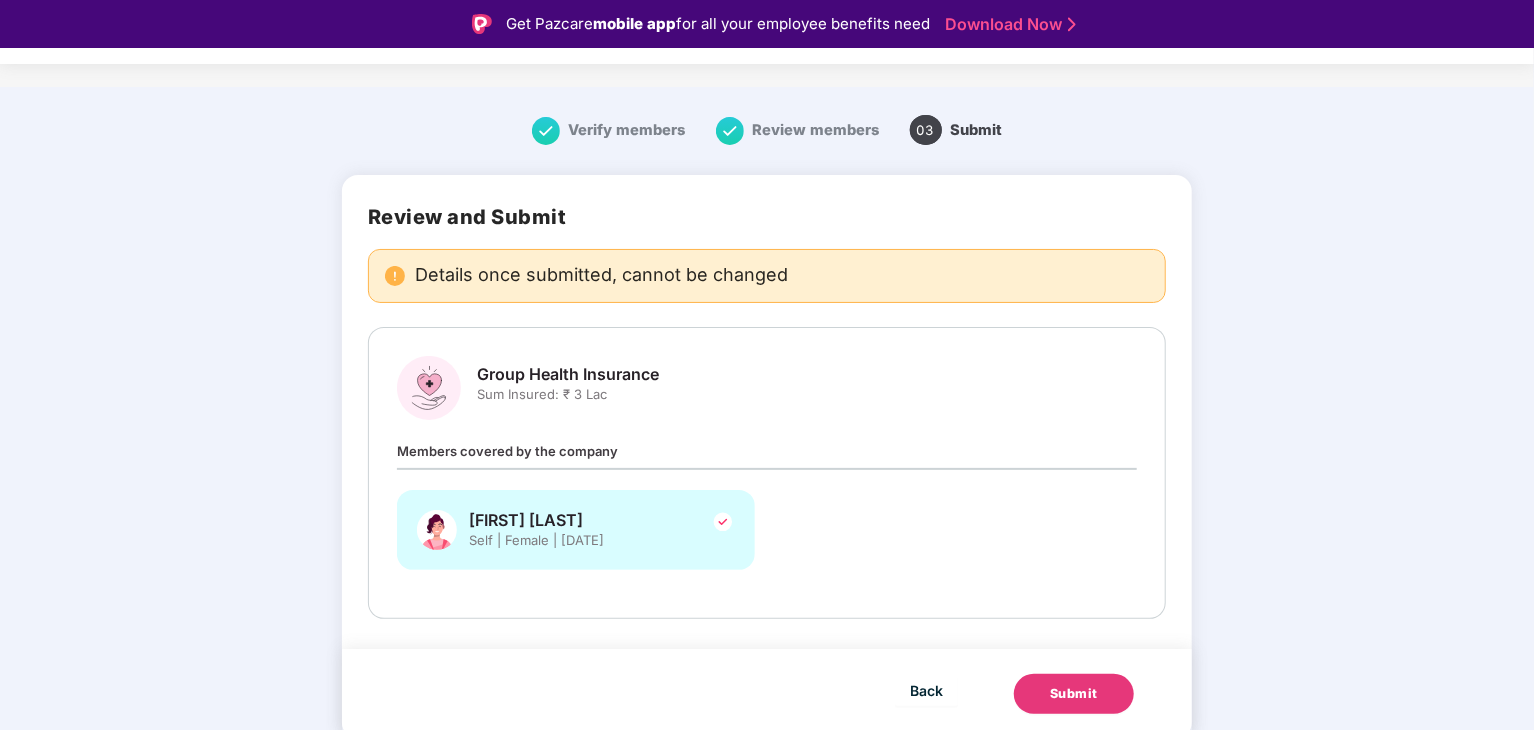 click on "Submit" at bounding box center (1074, 694) 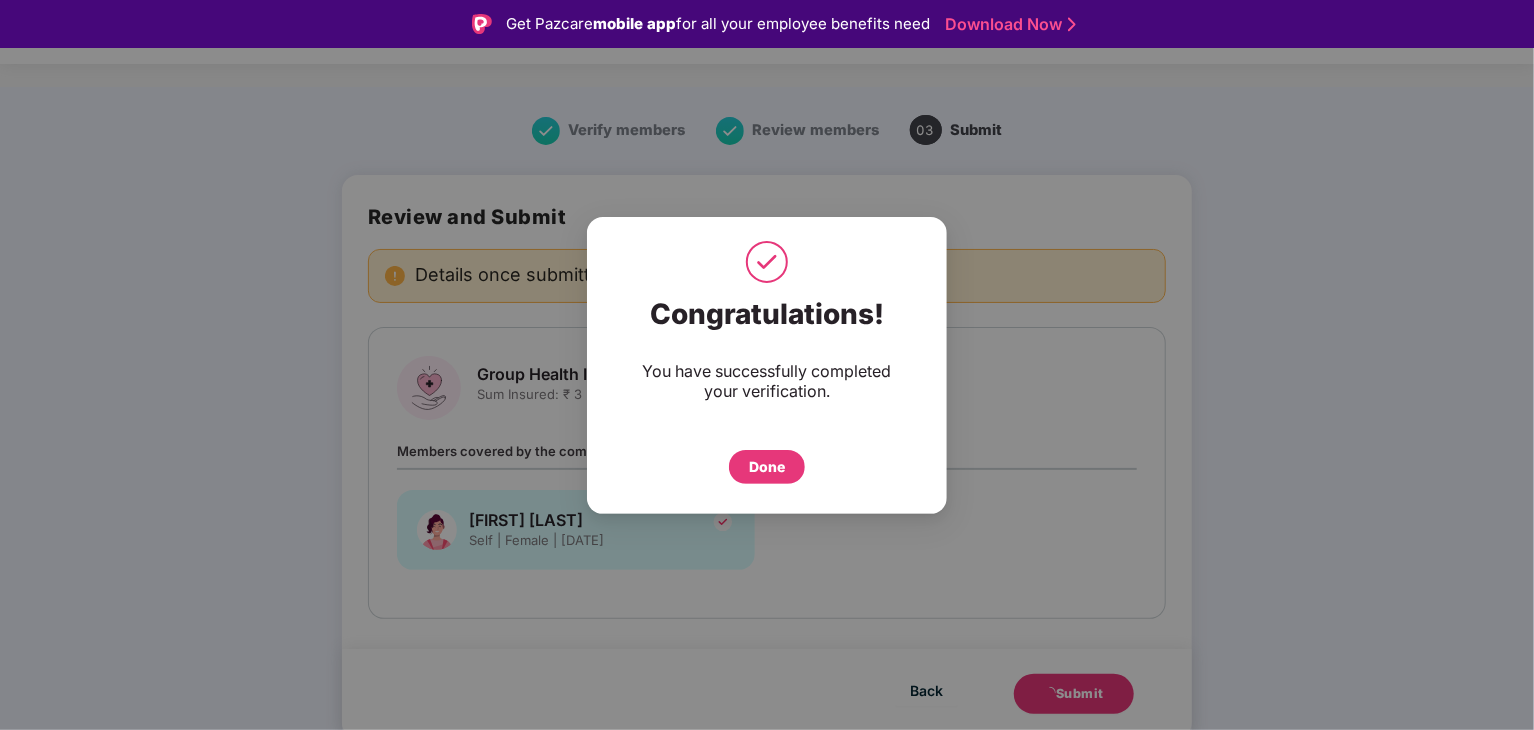 click on "Done" at bounding box center [767, 467] 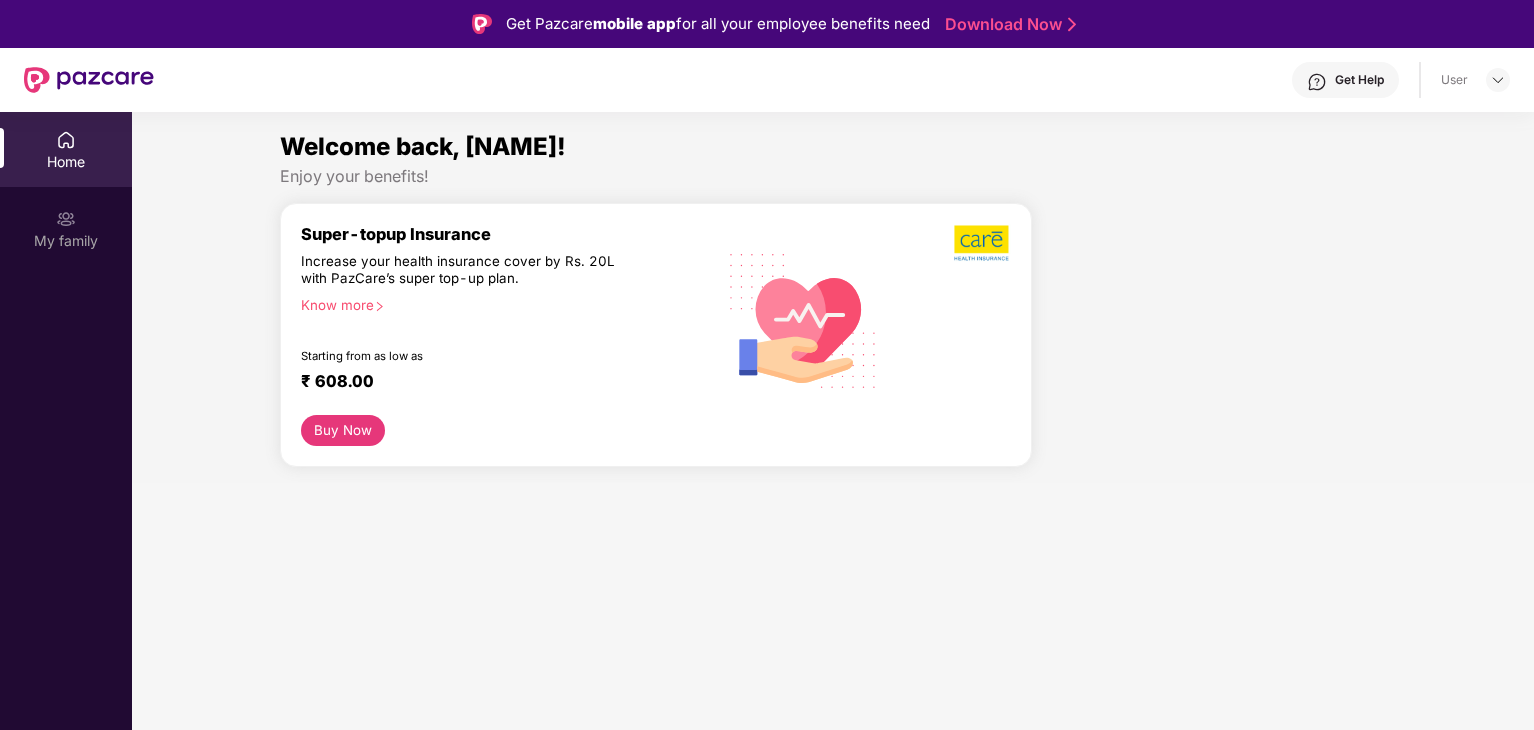 scroll, scrollTop: 0, scrollLeft: 0, axis: both 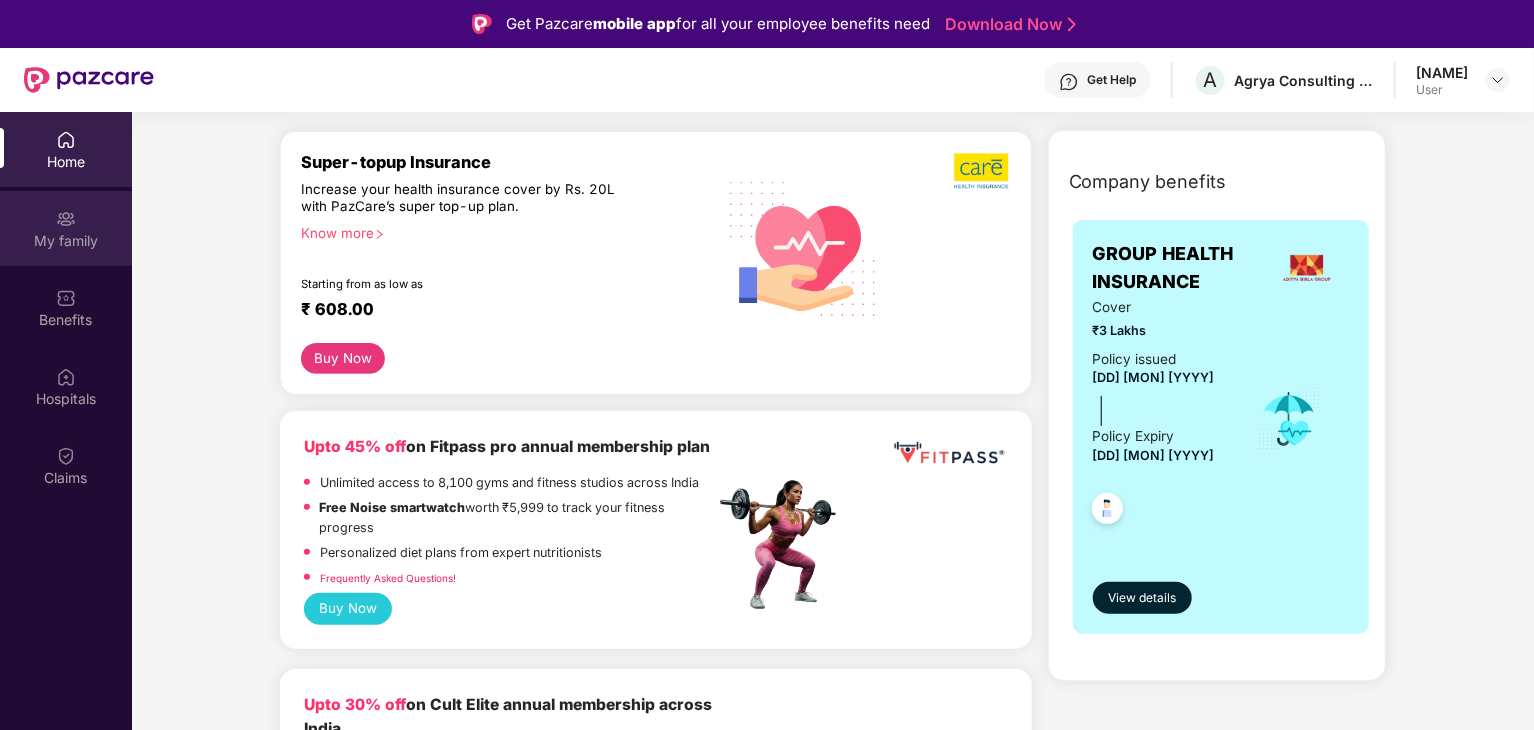 click on "My family" at bounding box center [66, 241] 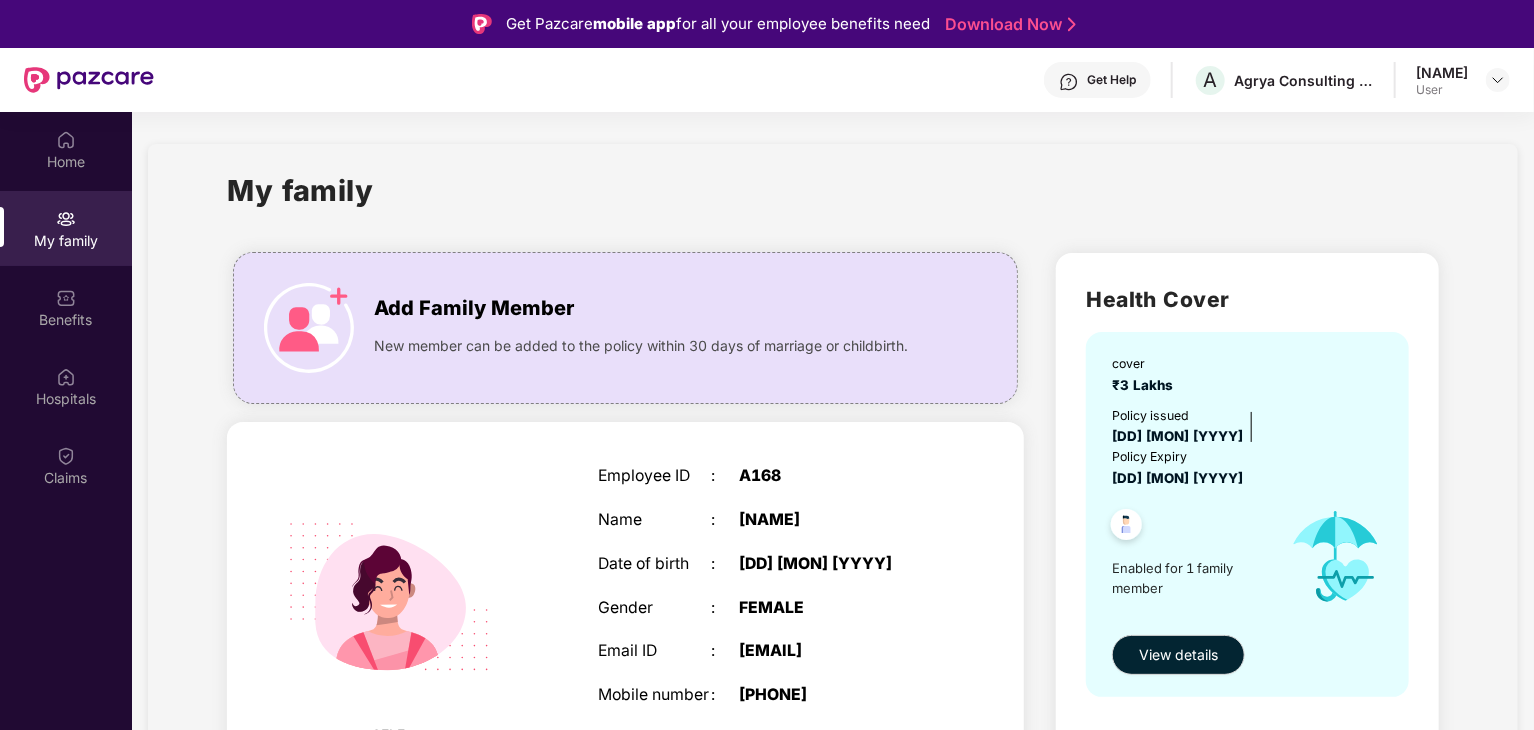 scroll, scrollTop: 52, scrollLeft: 0, axis: vertical 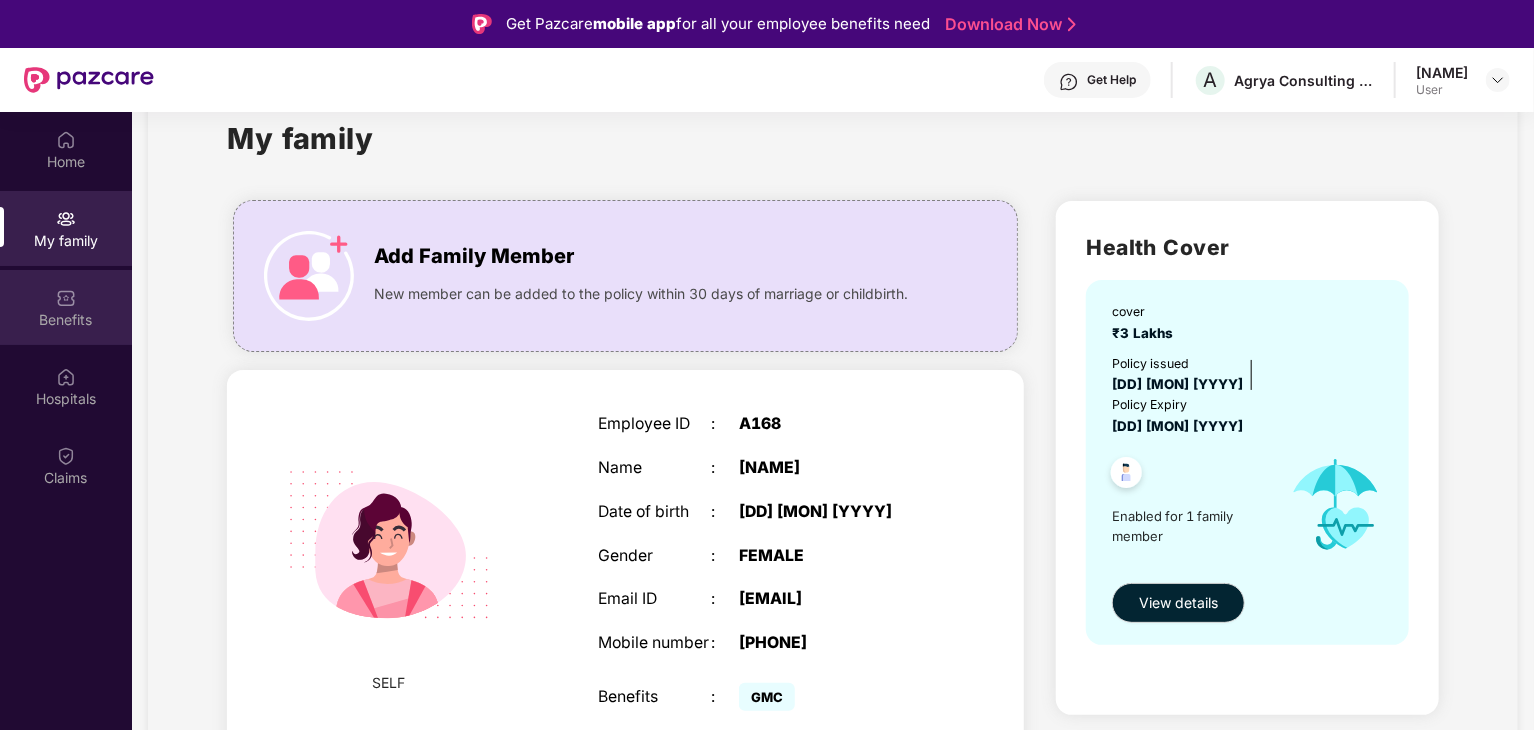 click on "Benefits" at bounding box center [66, 320] 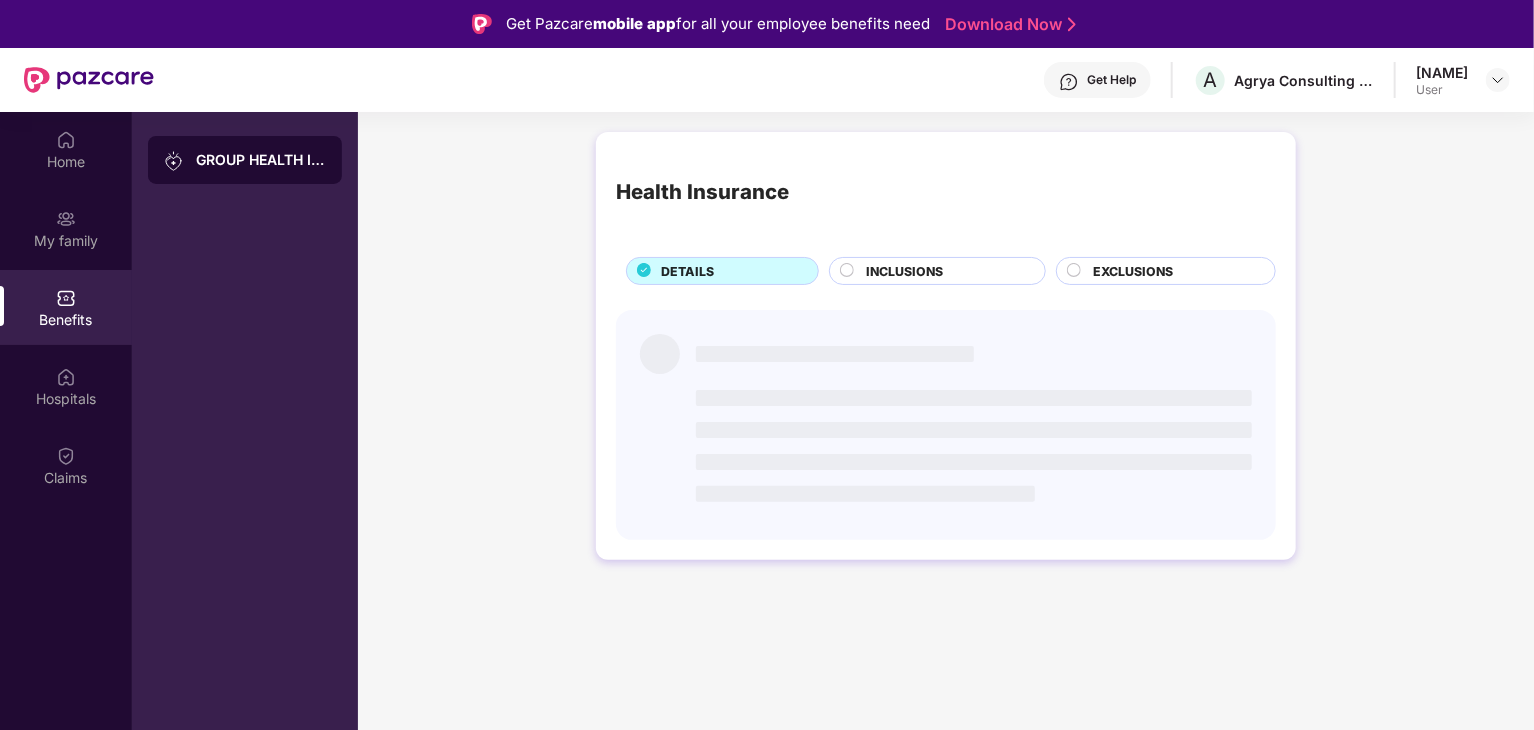 scroll, scrollTop: 0, scrollLeft: 0, axis: both 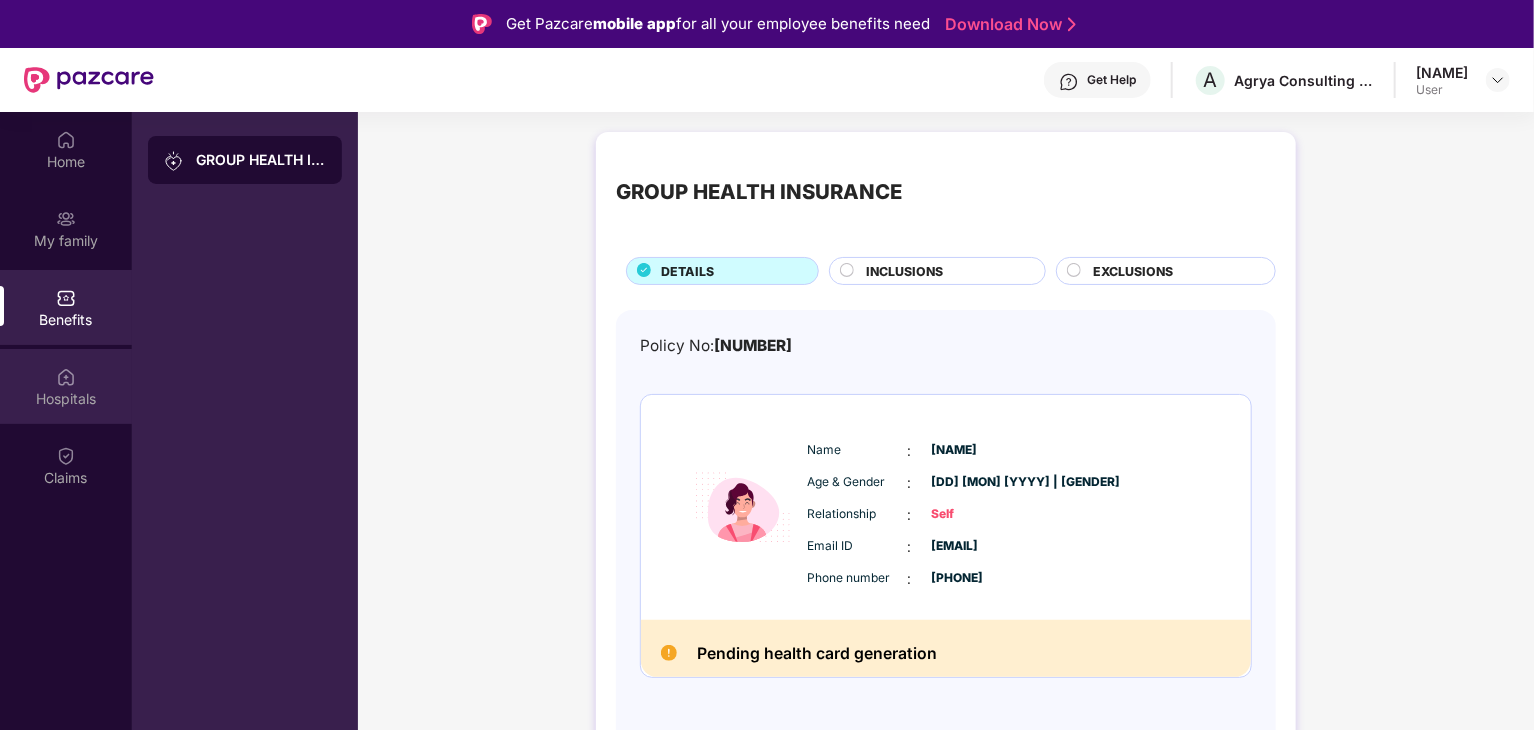 click on "Hospitals" at bounding box center (66, 399) 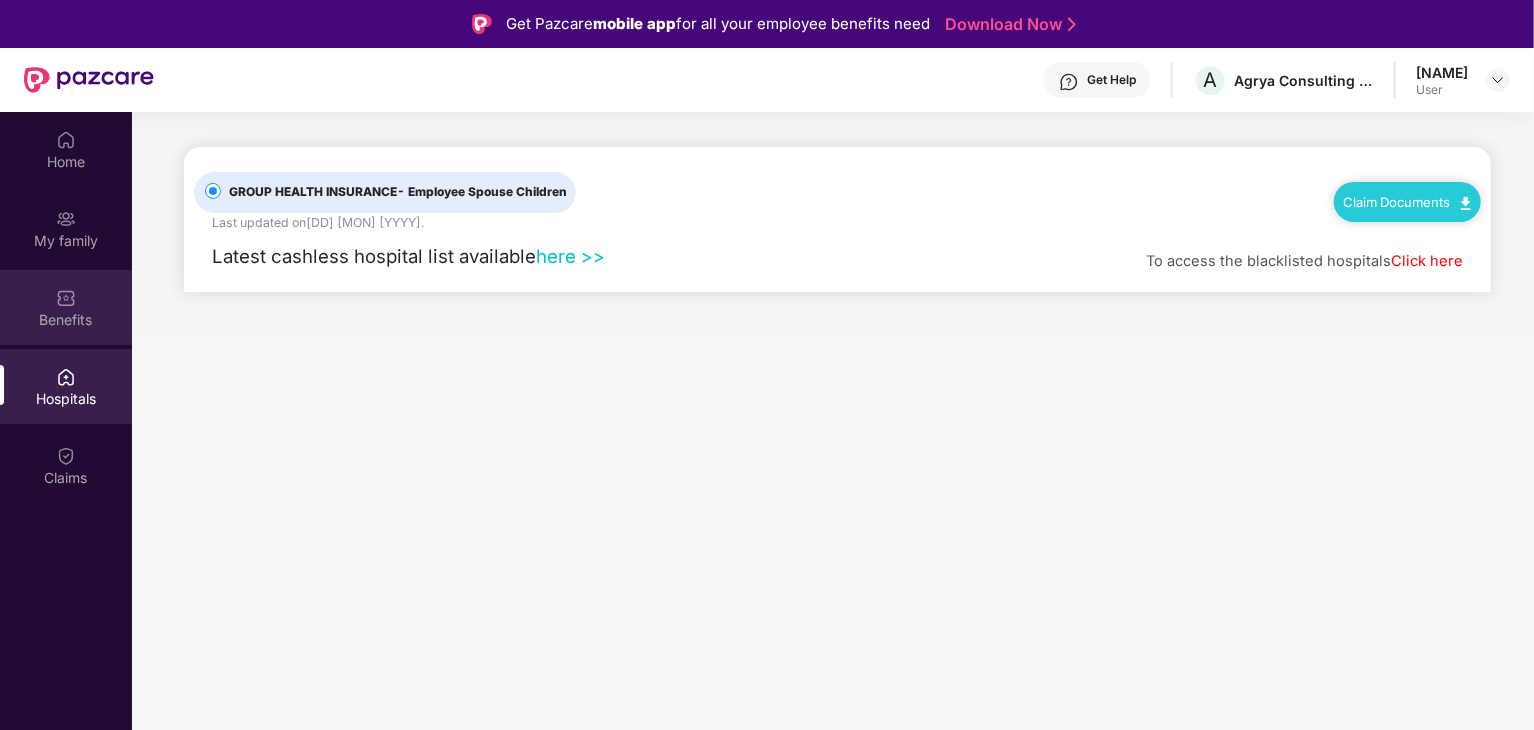 click at bounding box center (66, 298) 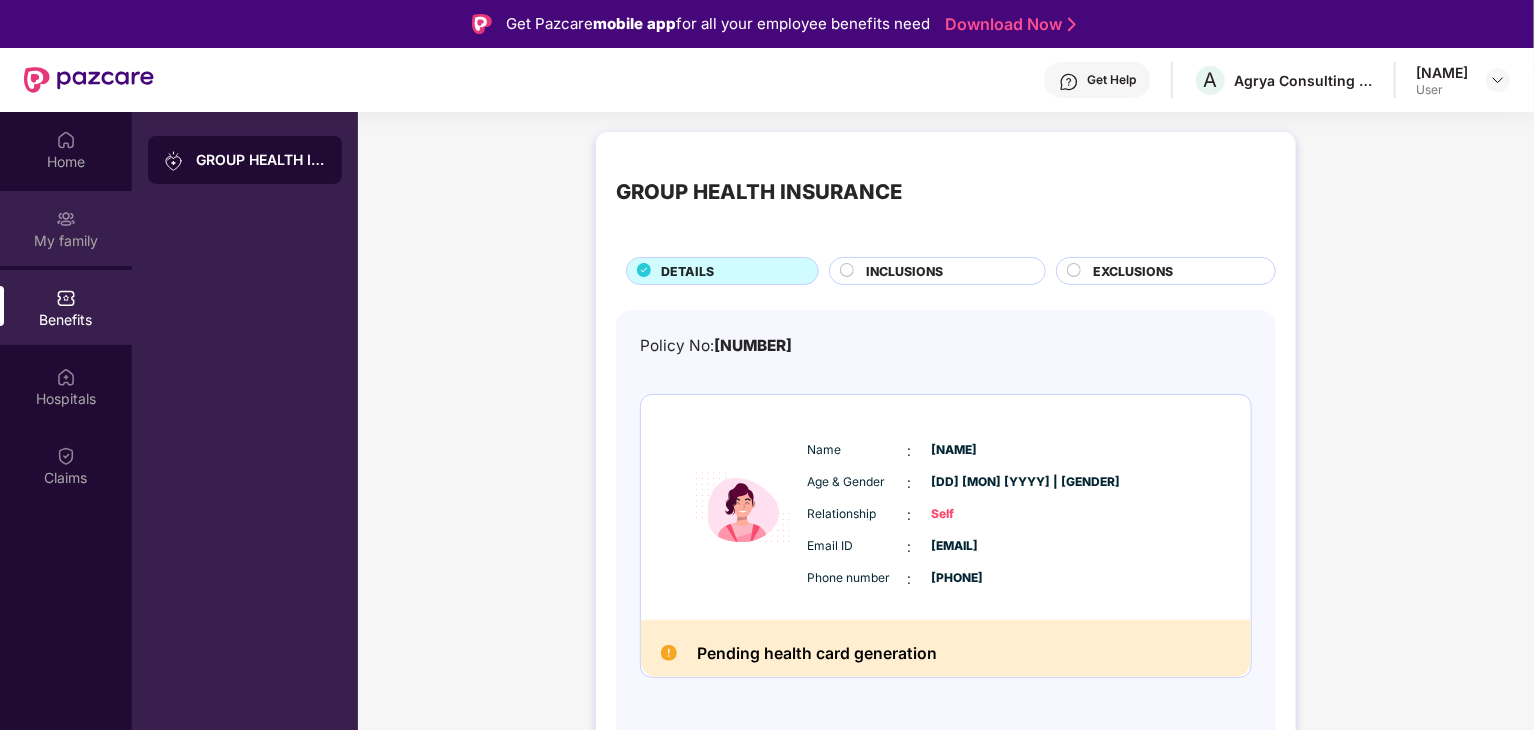 click on "My family" at bounding box center (66, 228) 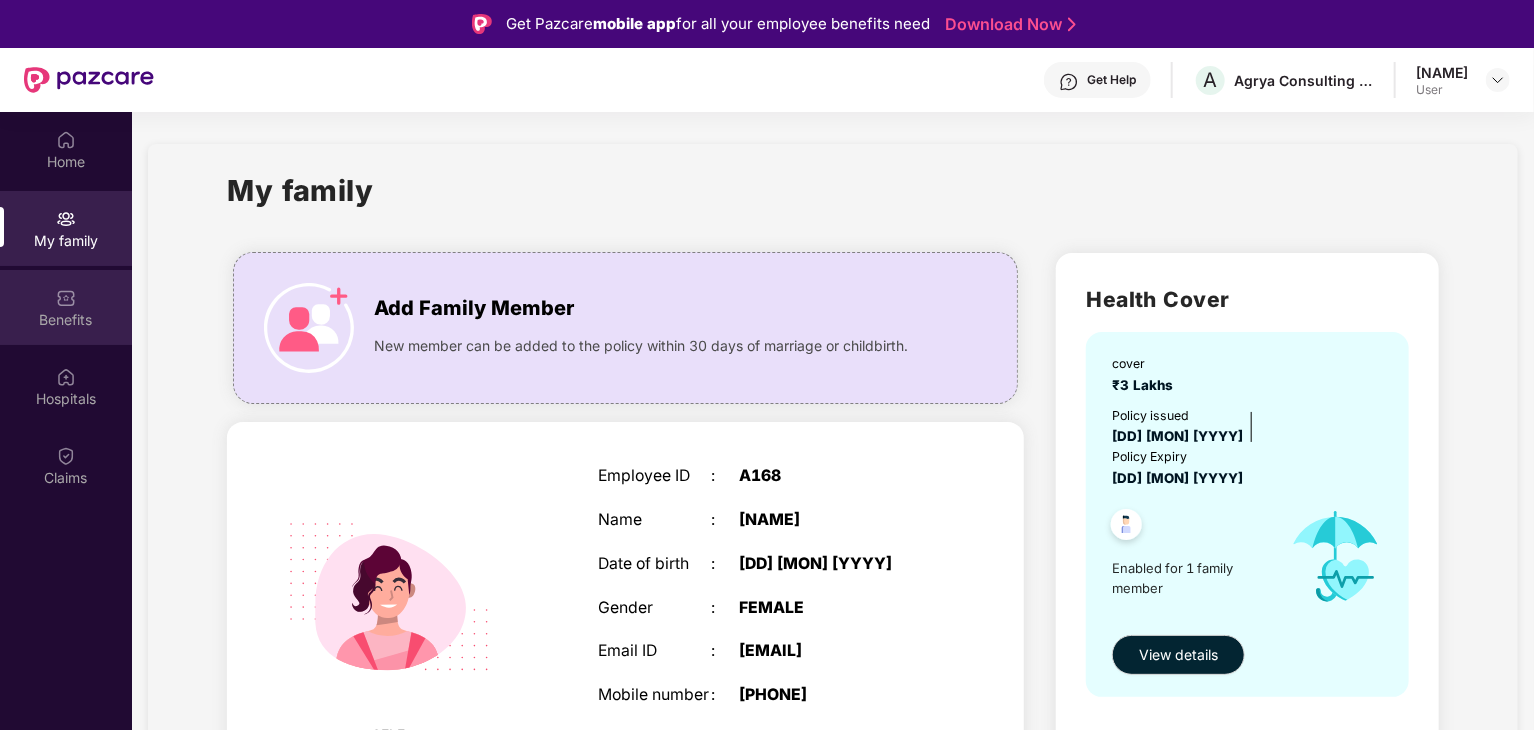 click on "Benefits" at bounding box center (66, 307) 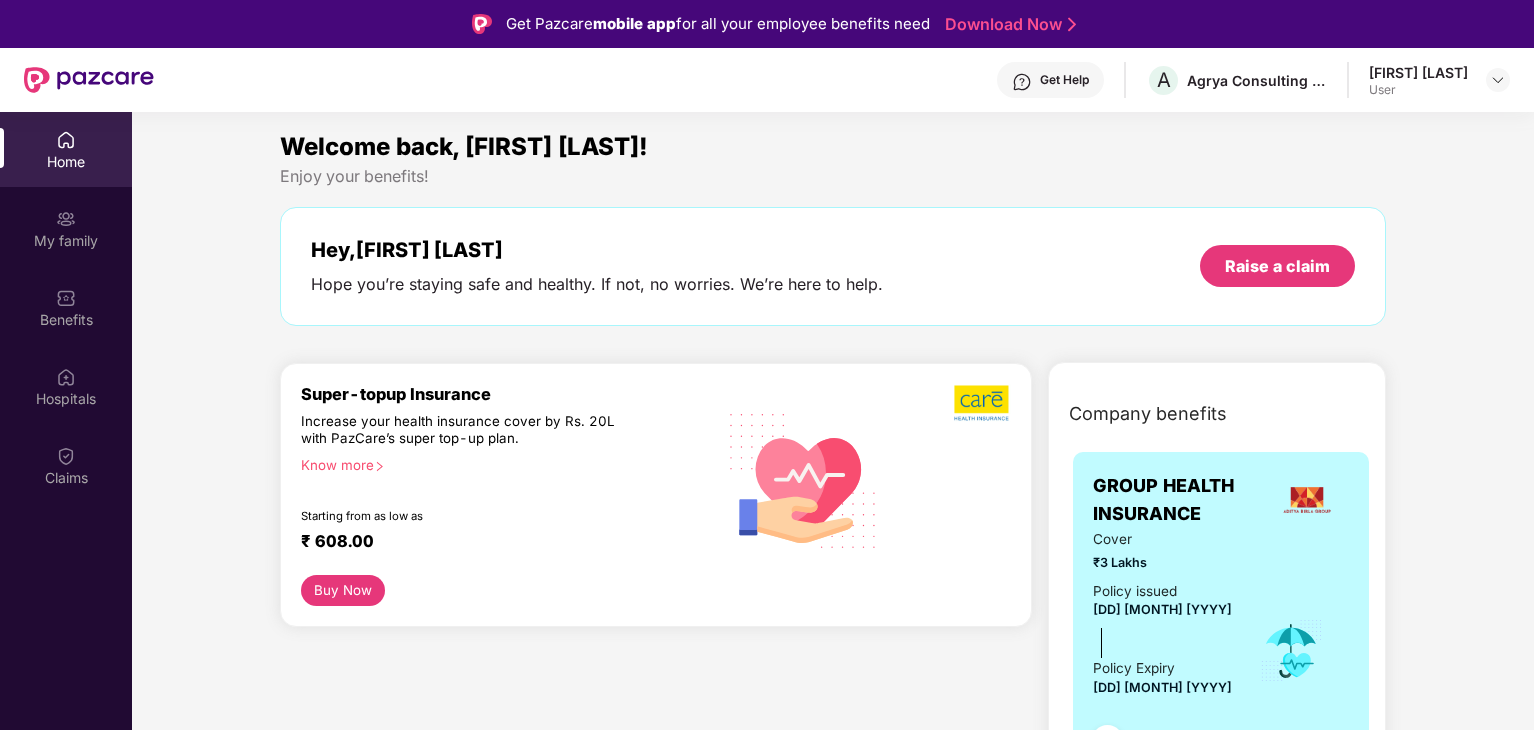 scroll, scrollTop: 0, scrollLeft: 0, axis: both 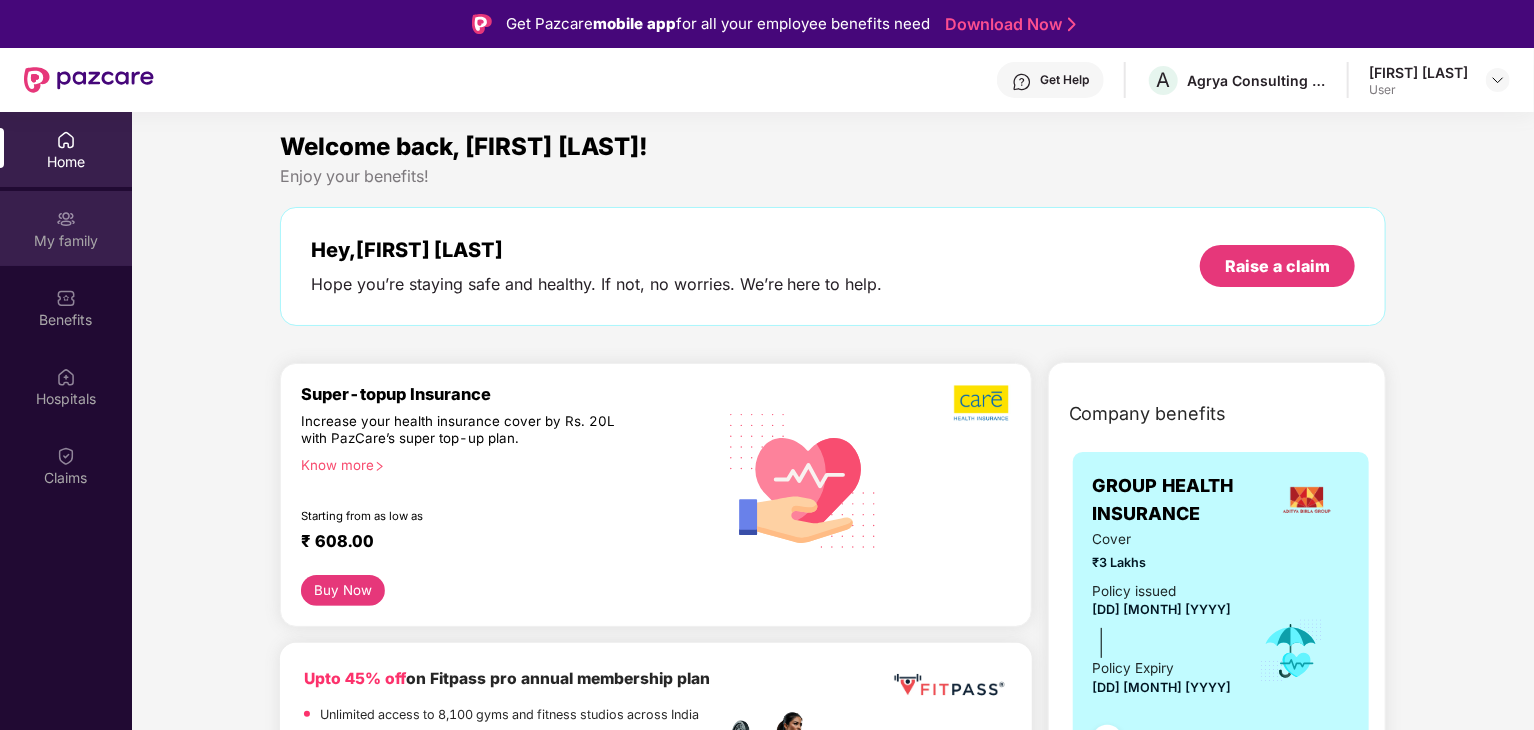 click at bounding box center [66, 219] 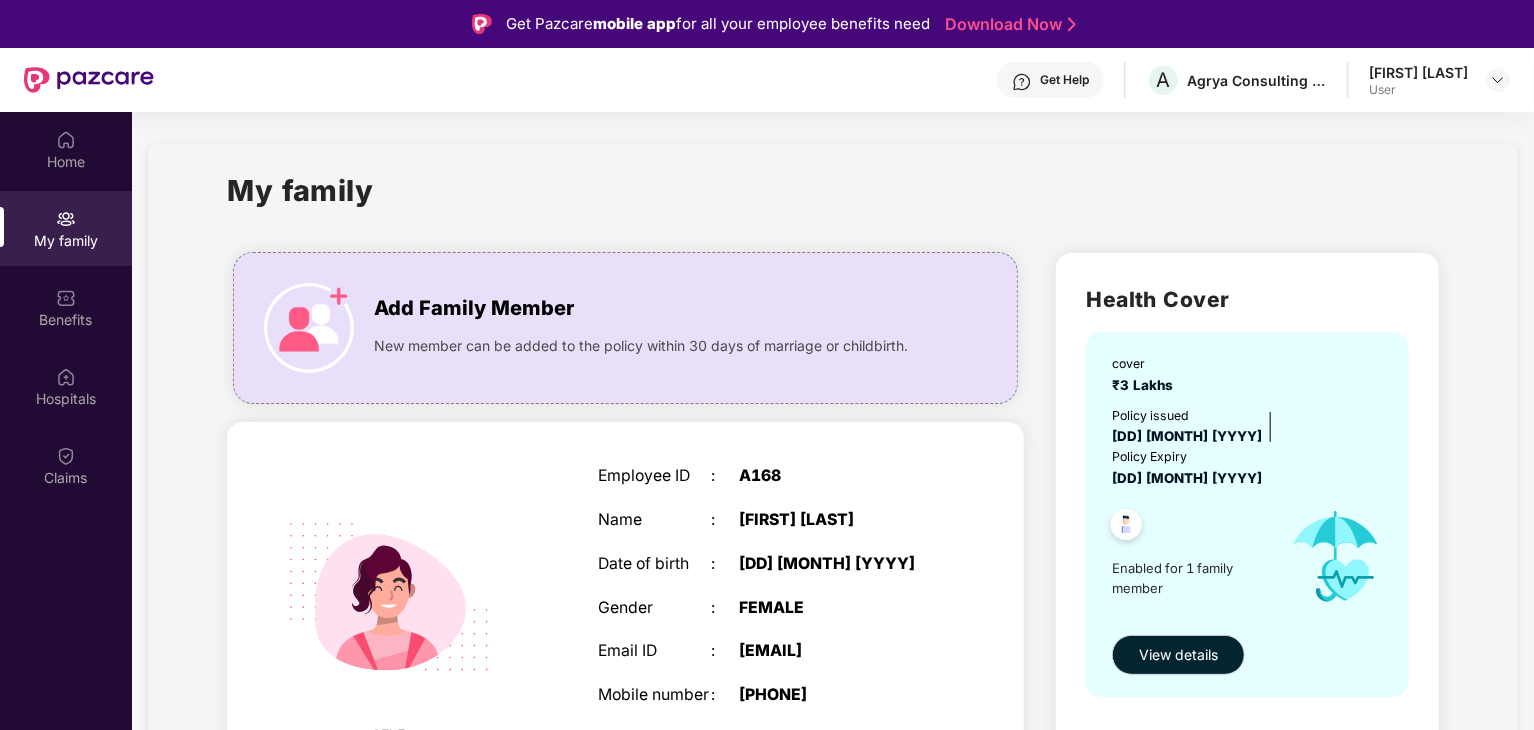 scroll, scrollTop: 52, scrollLeft: 0, axis: vertical 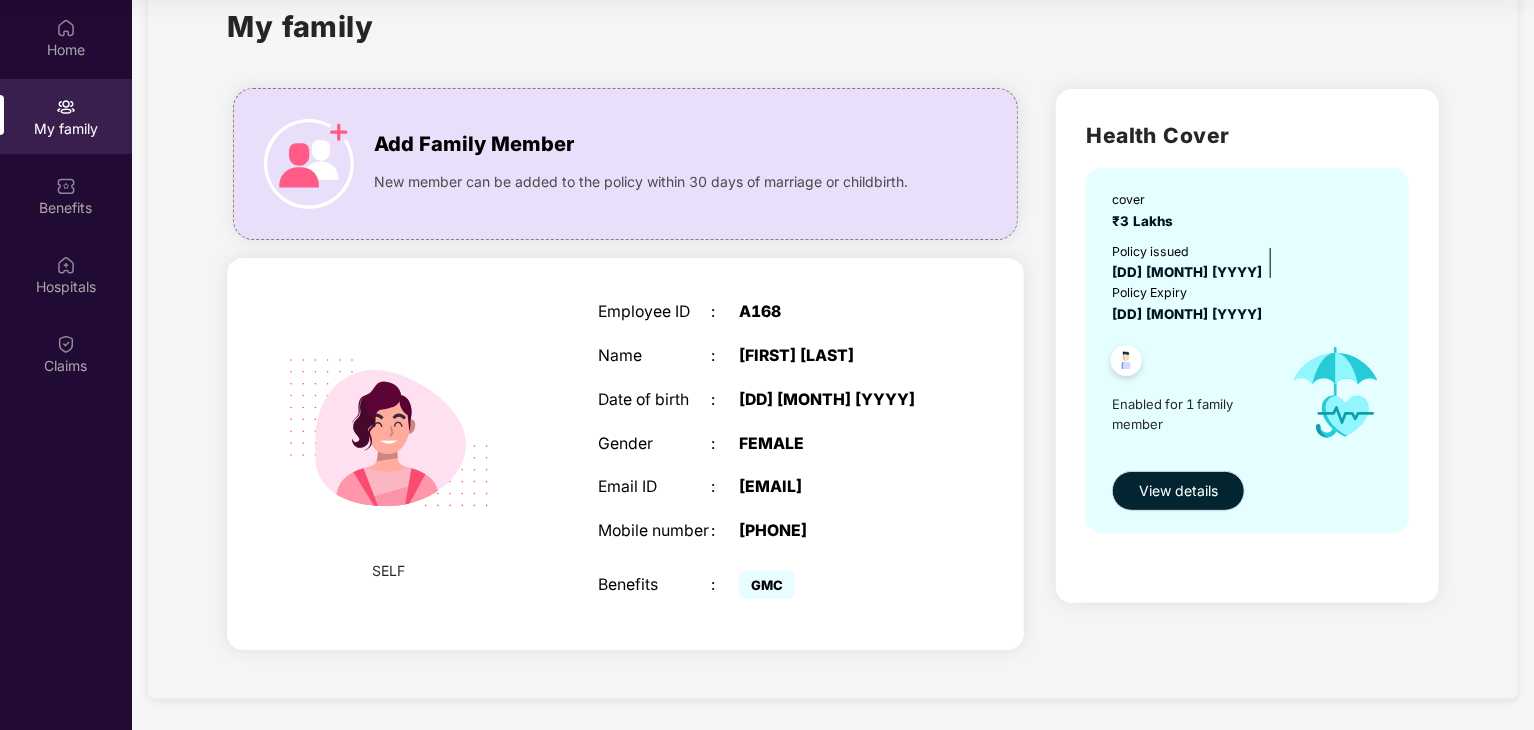 click on "View details" at bounding box center (1178, 491) 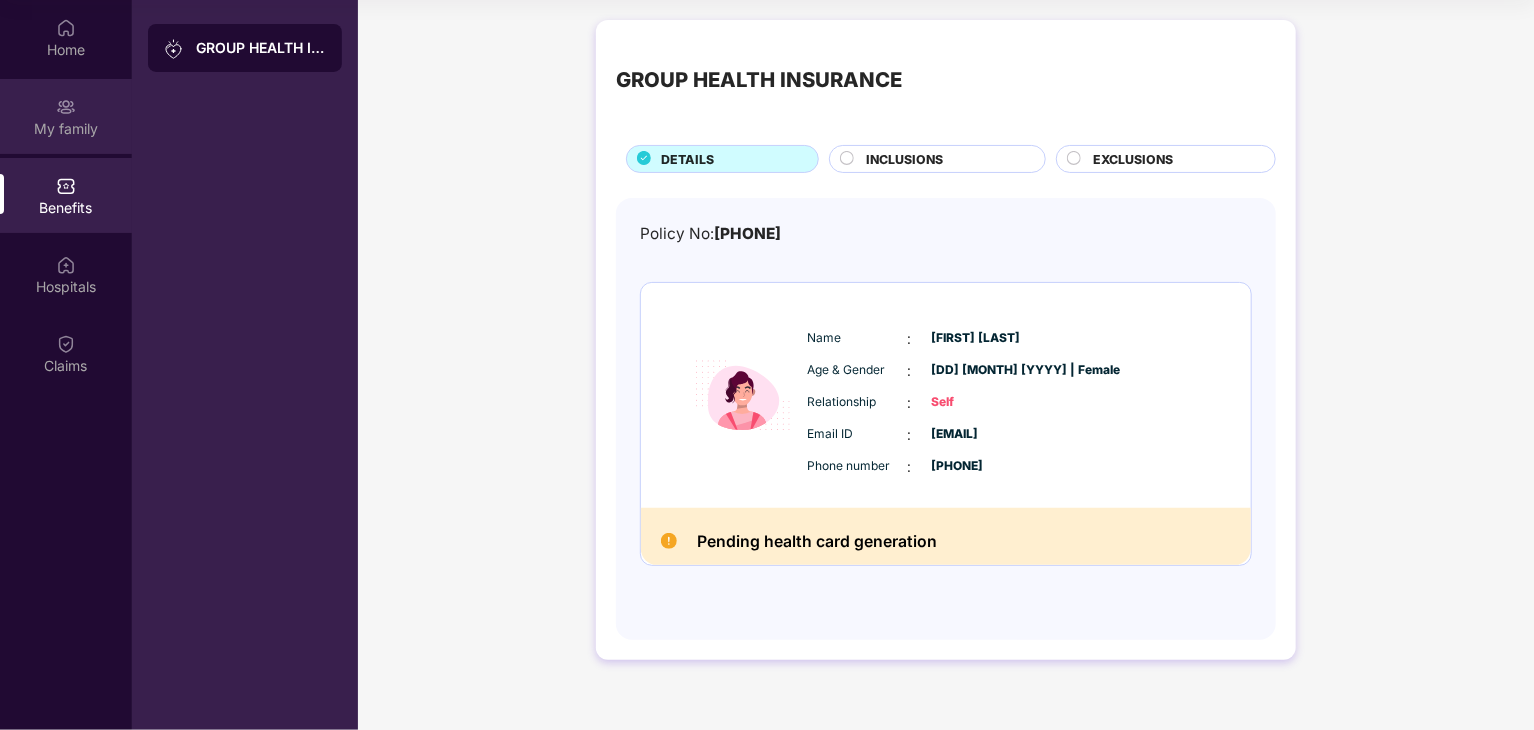 click on "My family" at bounding box center (66, 129) 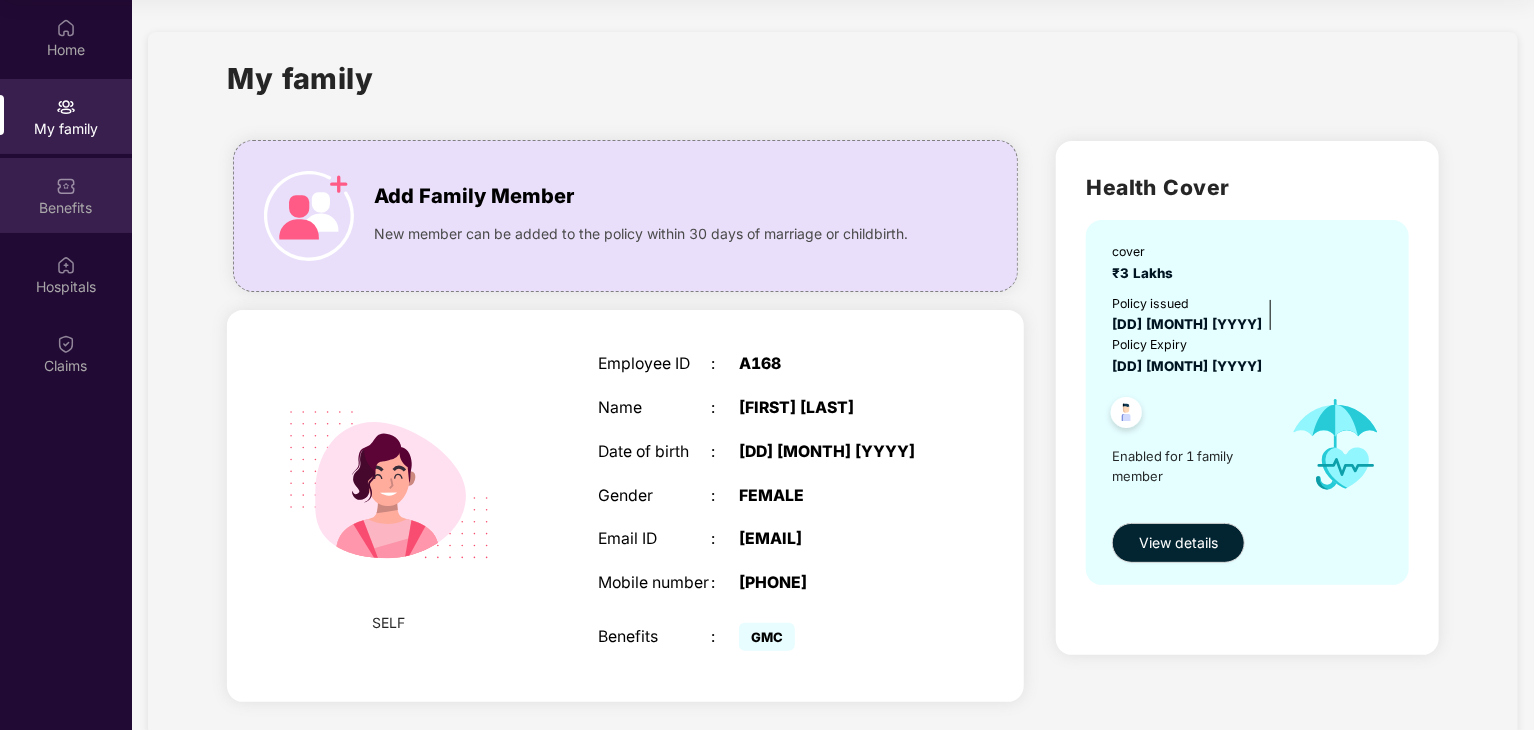 click on "Benefits" at bounding box center [66, 195] 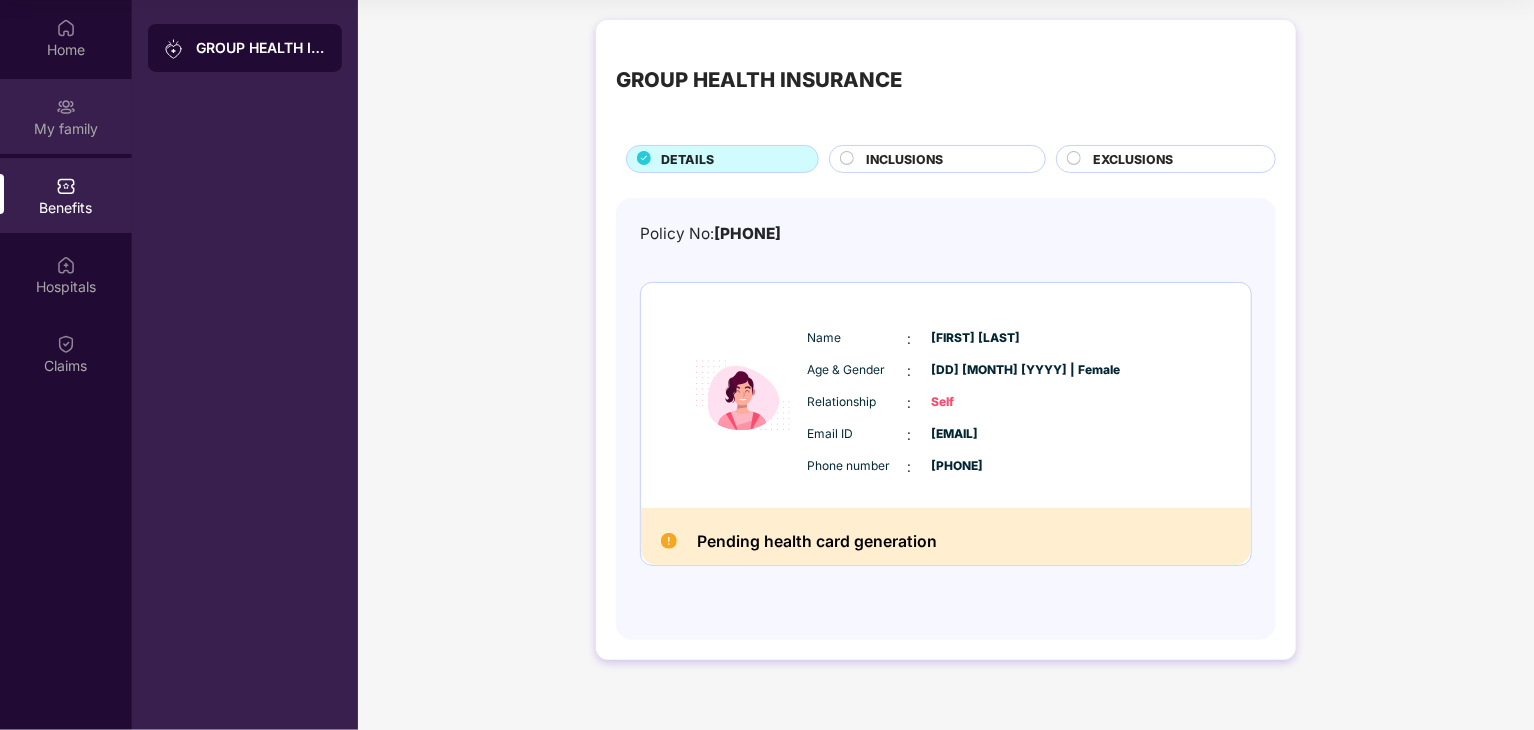 click at bounding box center (66, 107) 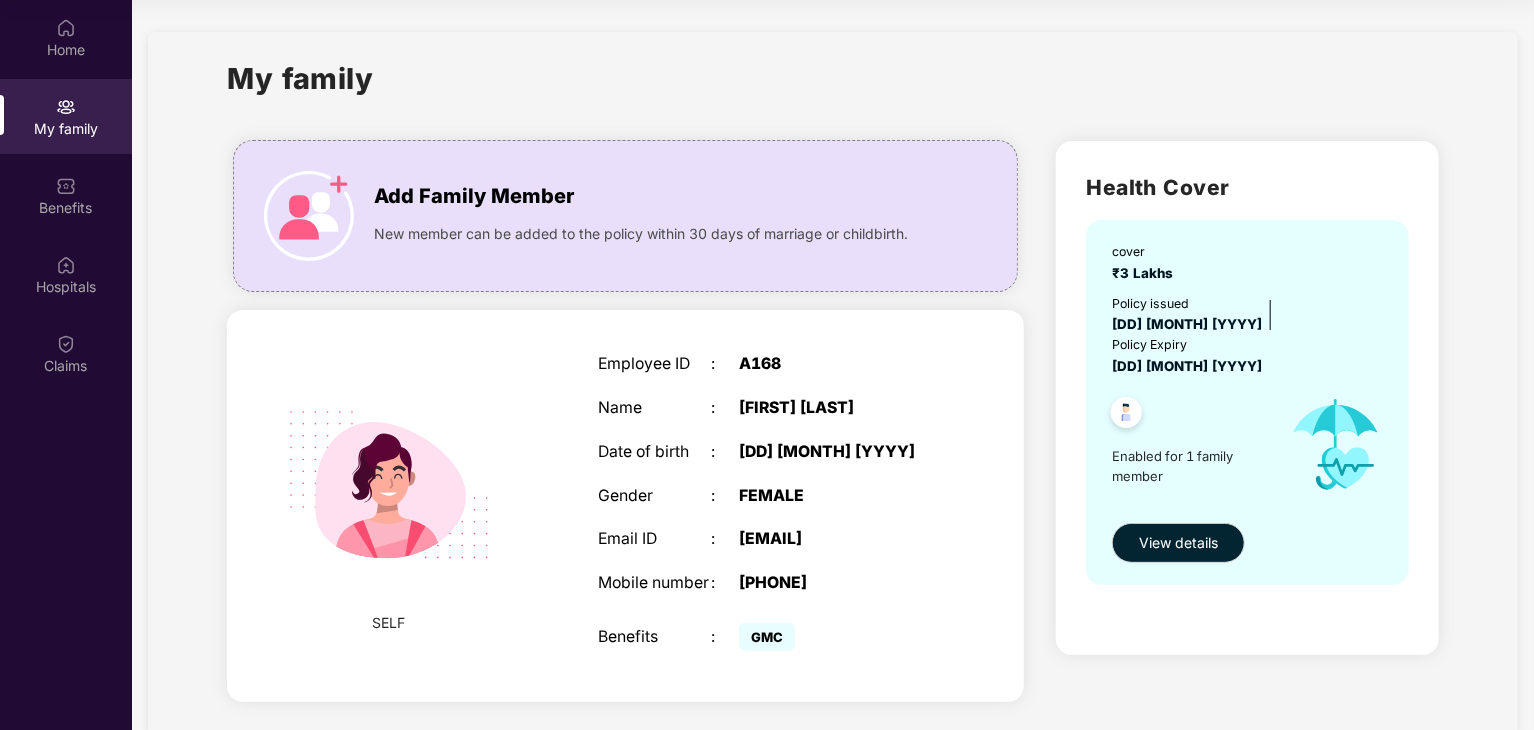 scroll, scrollTop: 0, scrollLeft: 0, axis: both 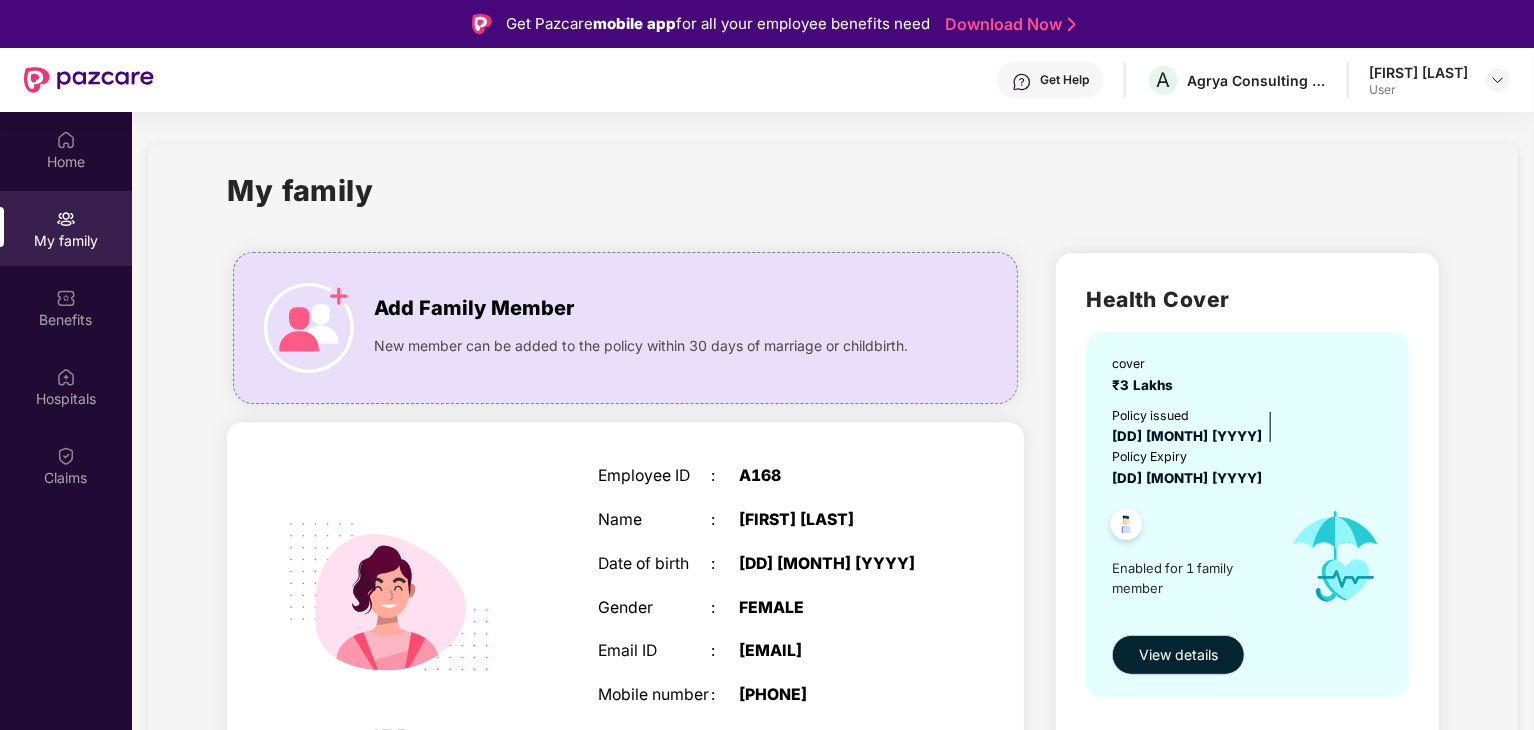 click on "[FIRST] [LAST] User" at bounding box center [1439, 80] 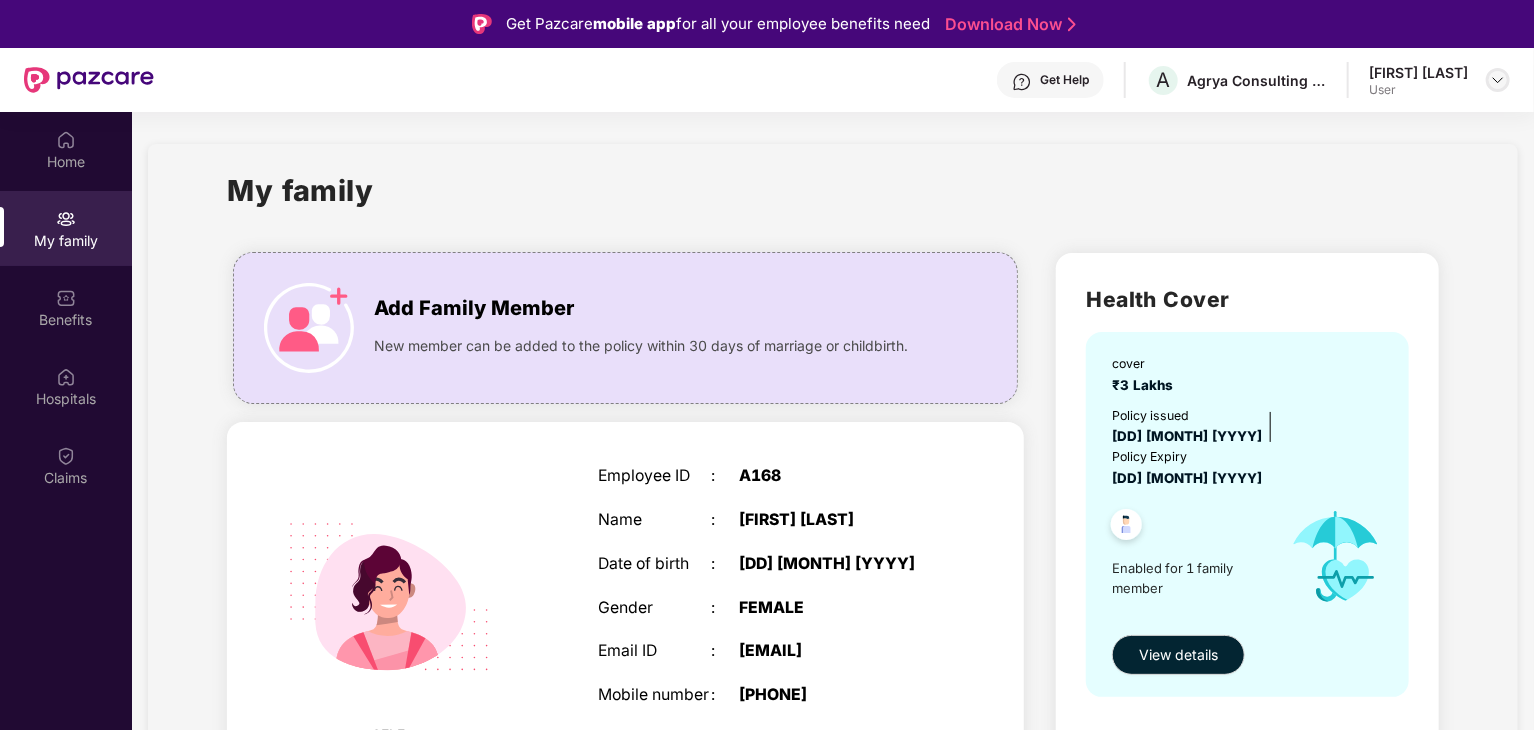 click at bounding box center (1498, 80) 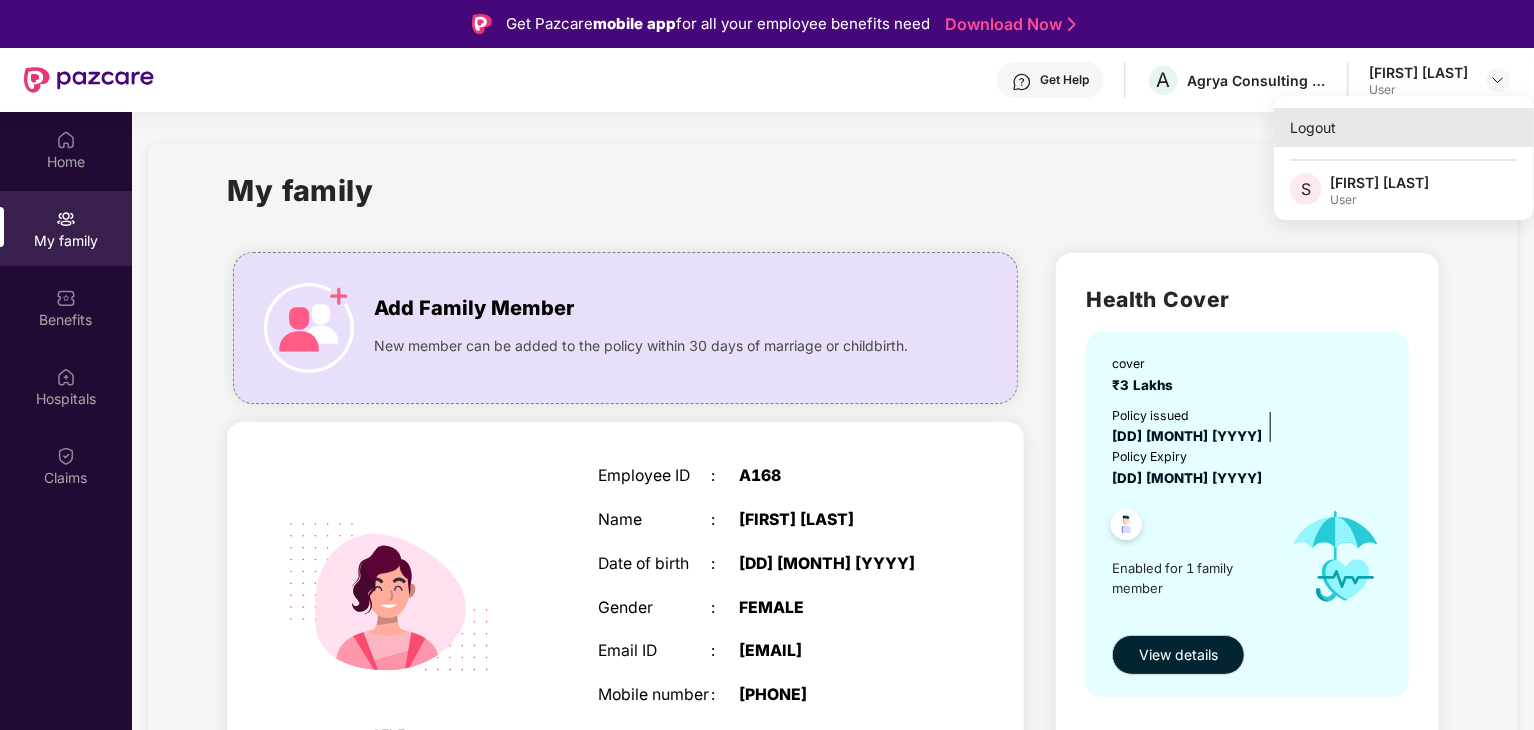 click on "Logout" at bounding box center [1404, 127] 